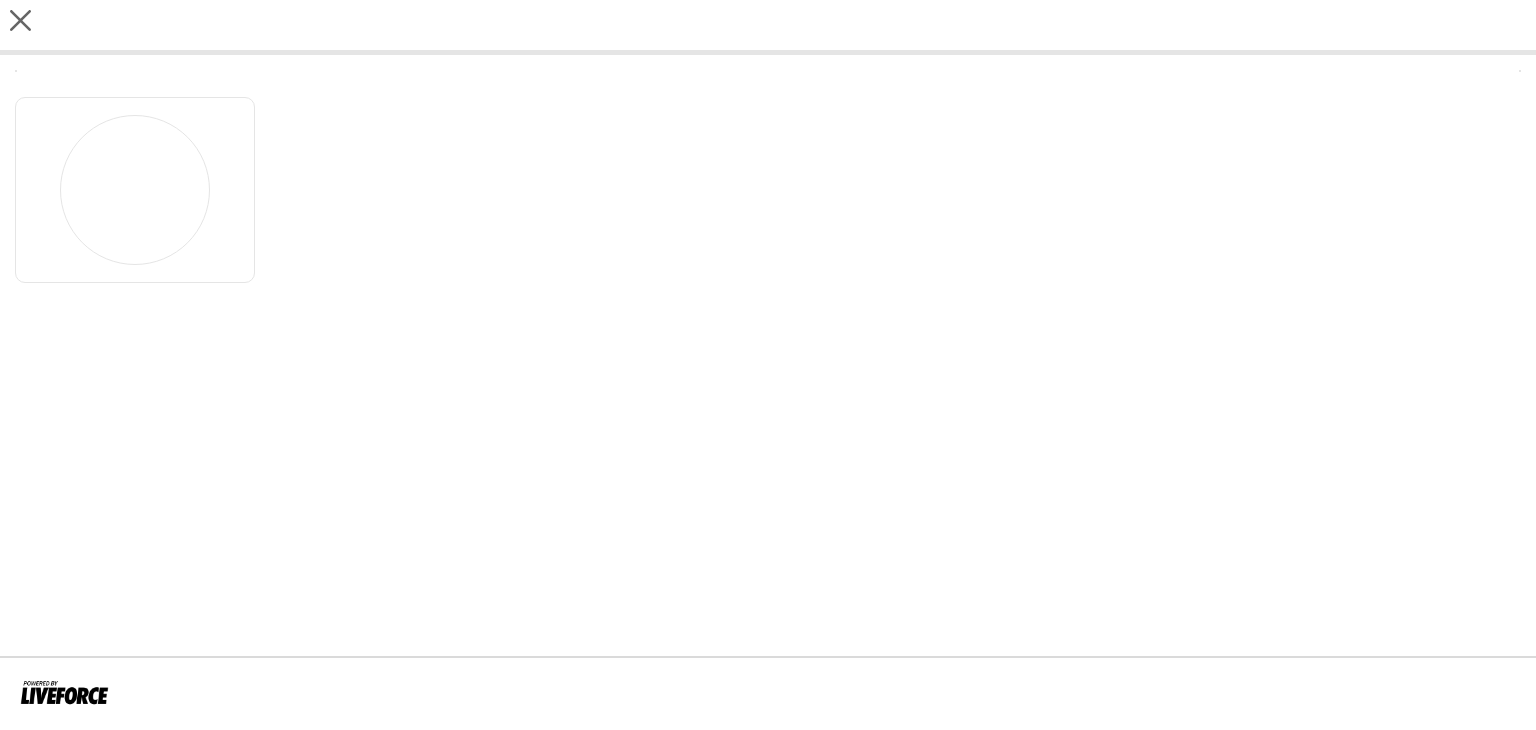 scroll, scrollTop: 0, scrollLeft: 0, axis: both 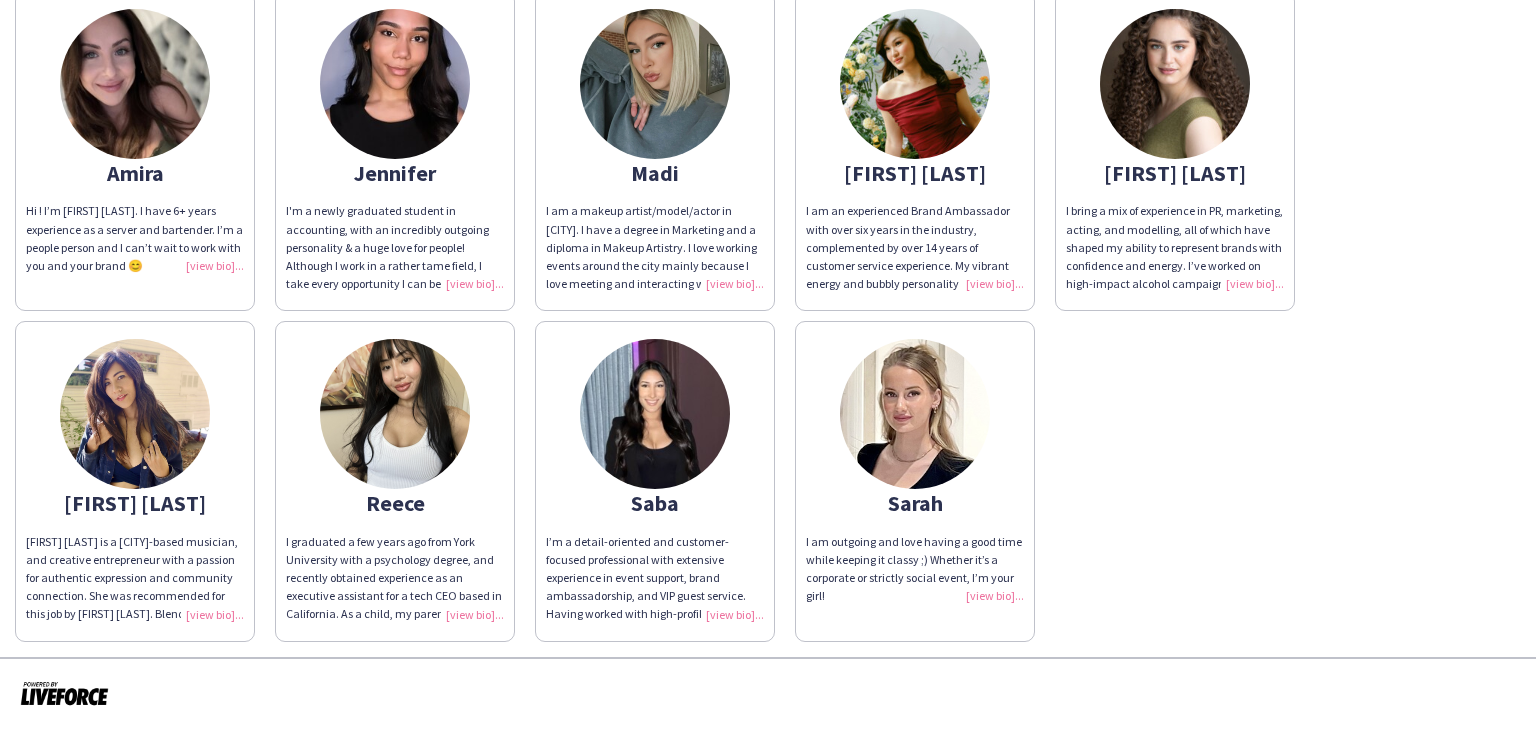 click 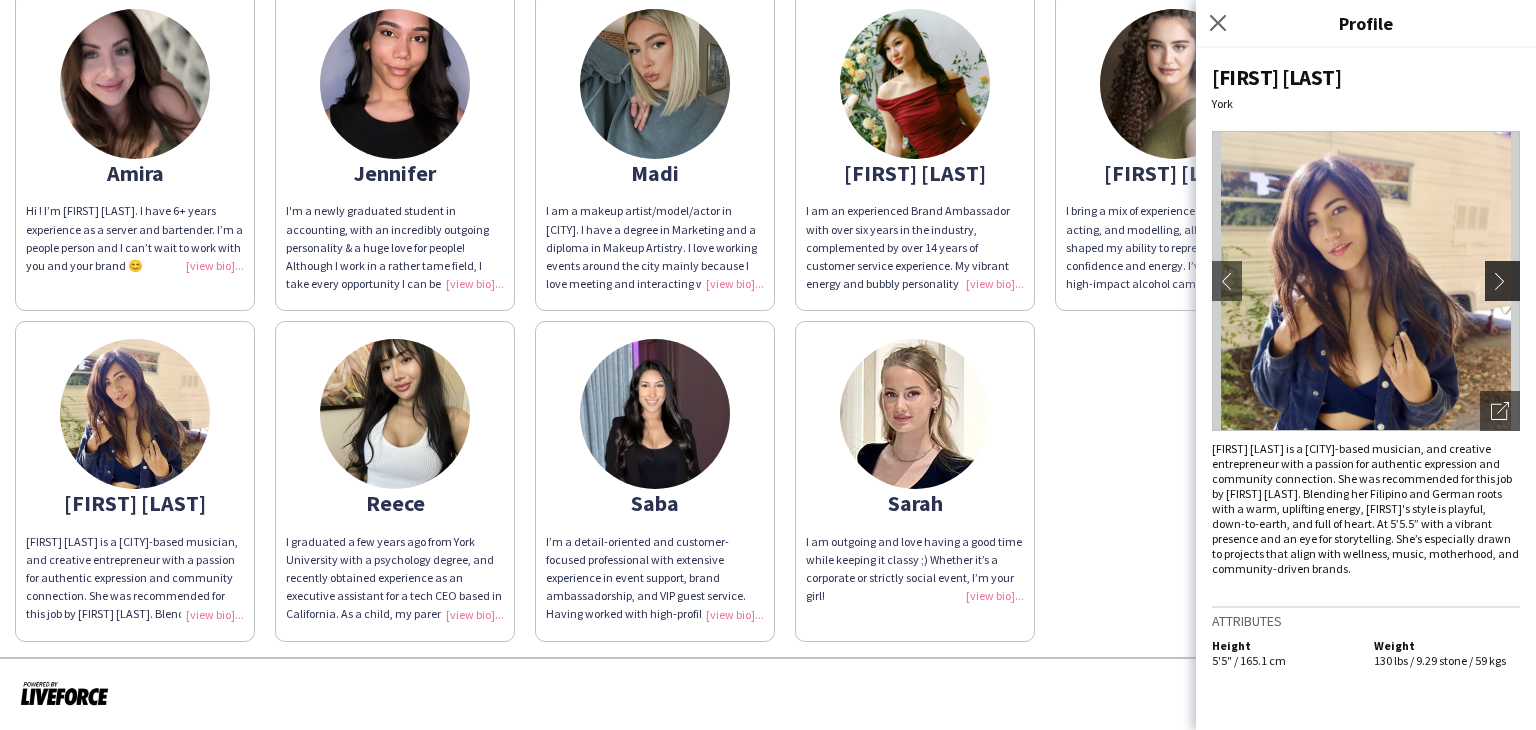 click on "chevron-right" 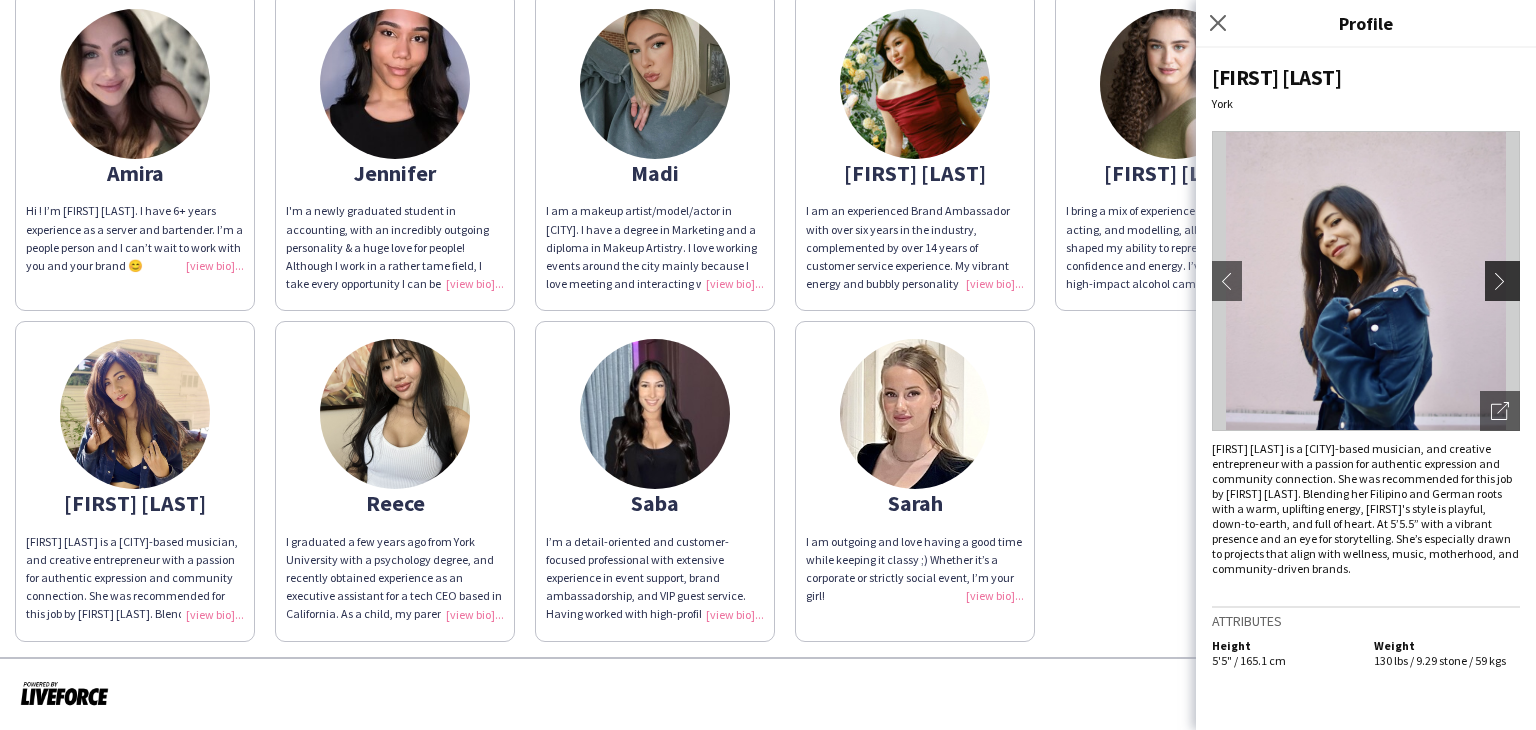 click on "chevron-right" 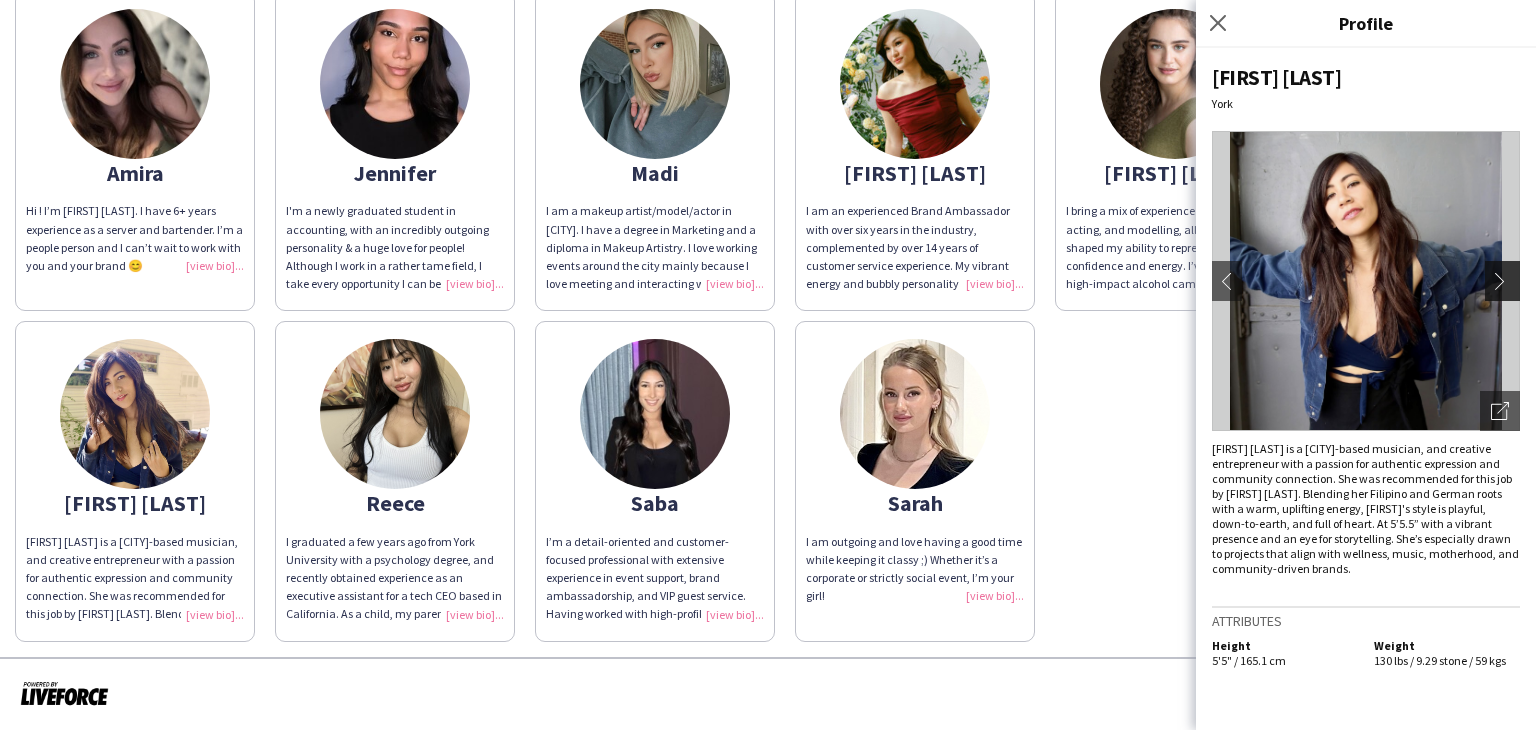 click on "chevron-right" 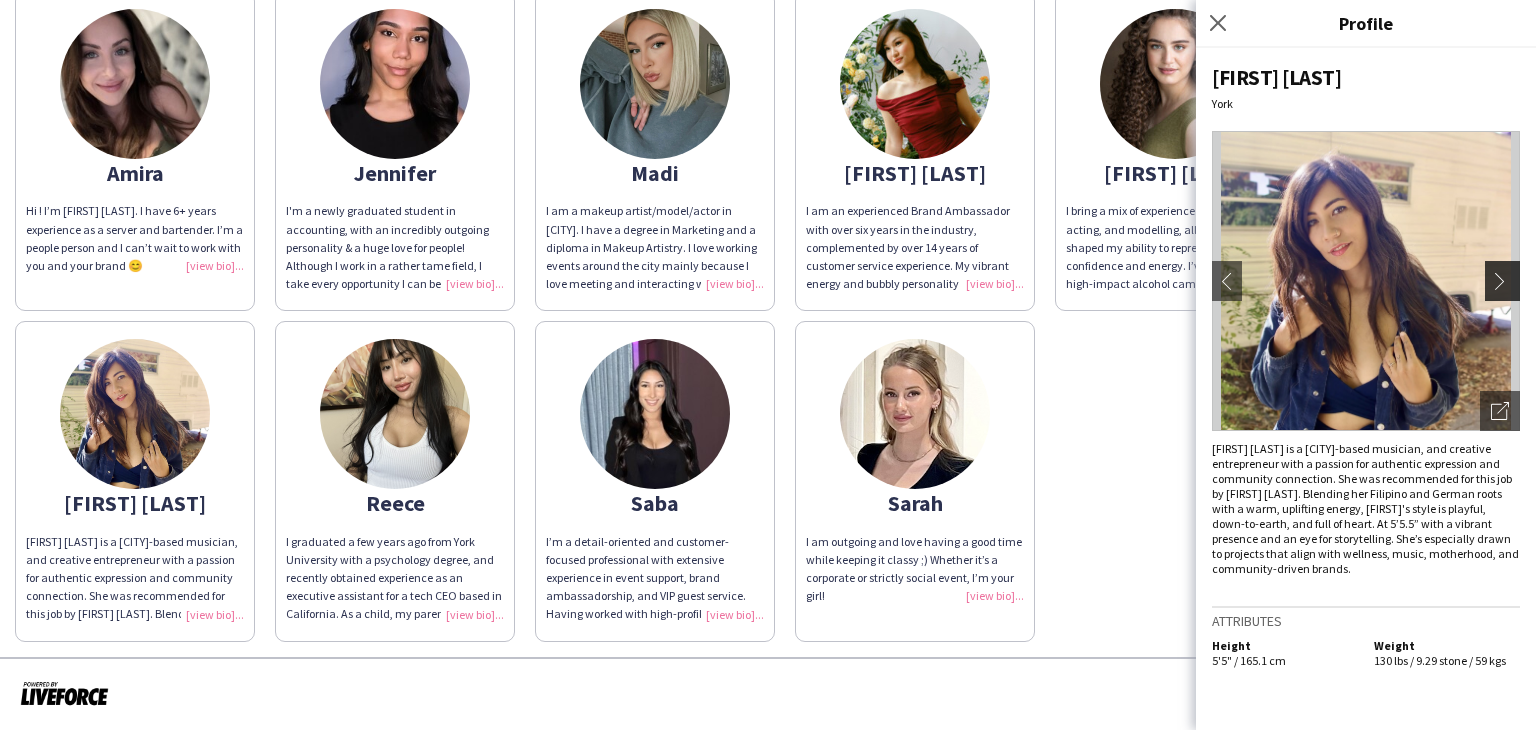 click on "chevron-right" 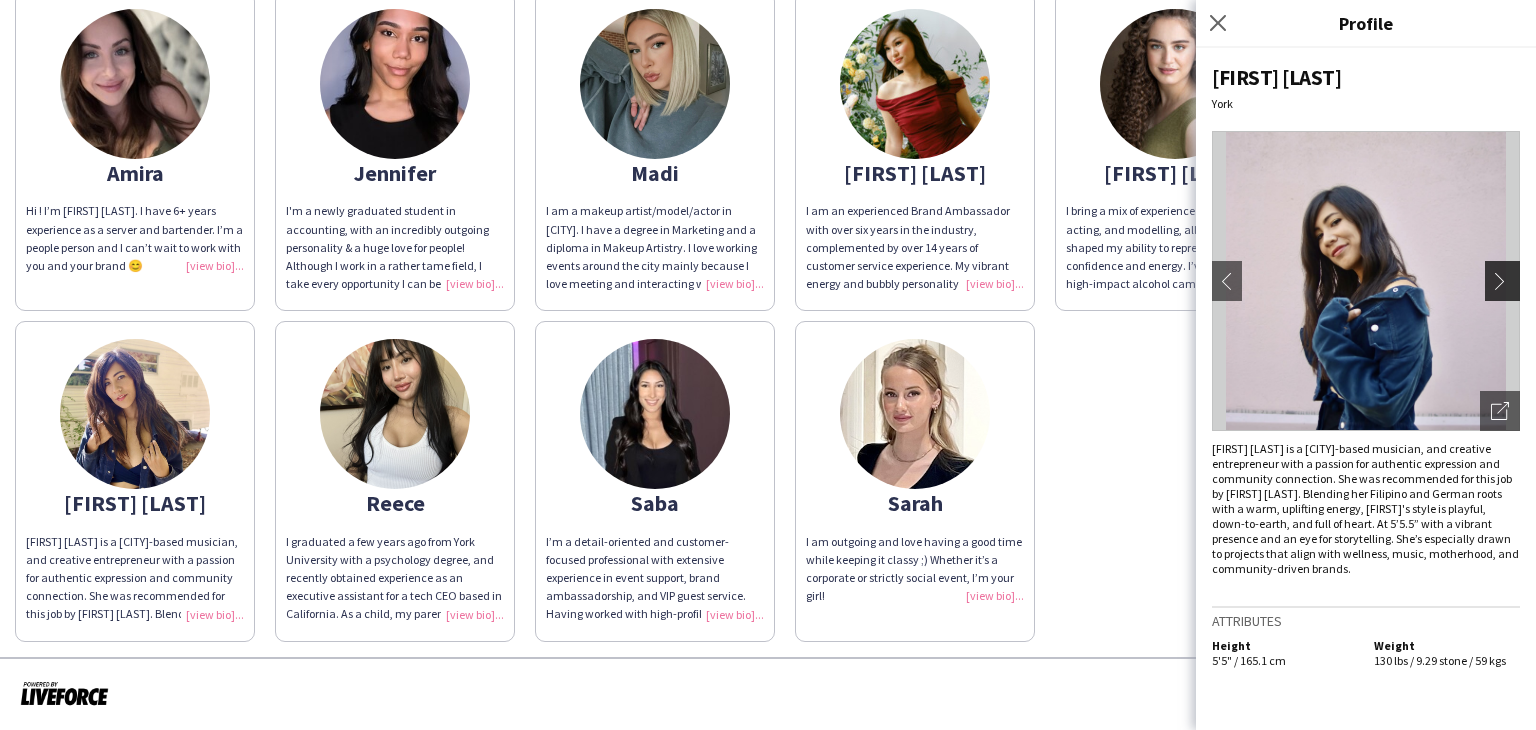 click on "chevron-right" 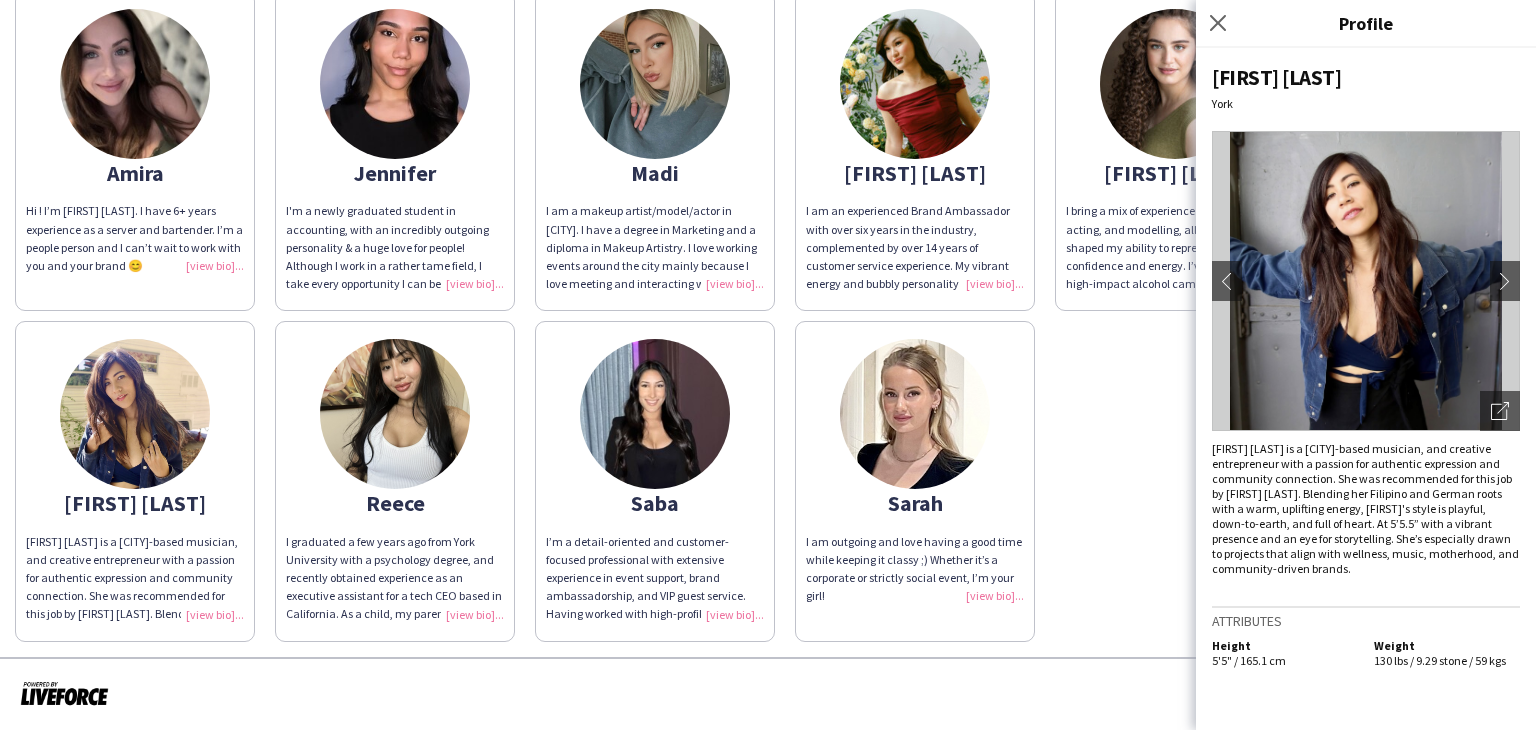 click 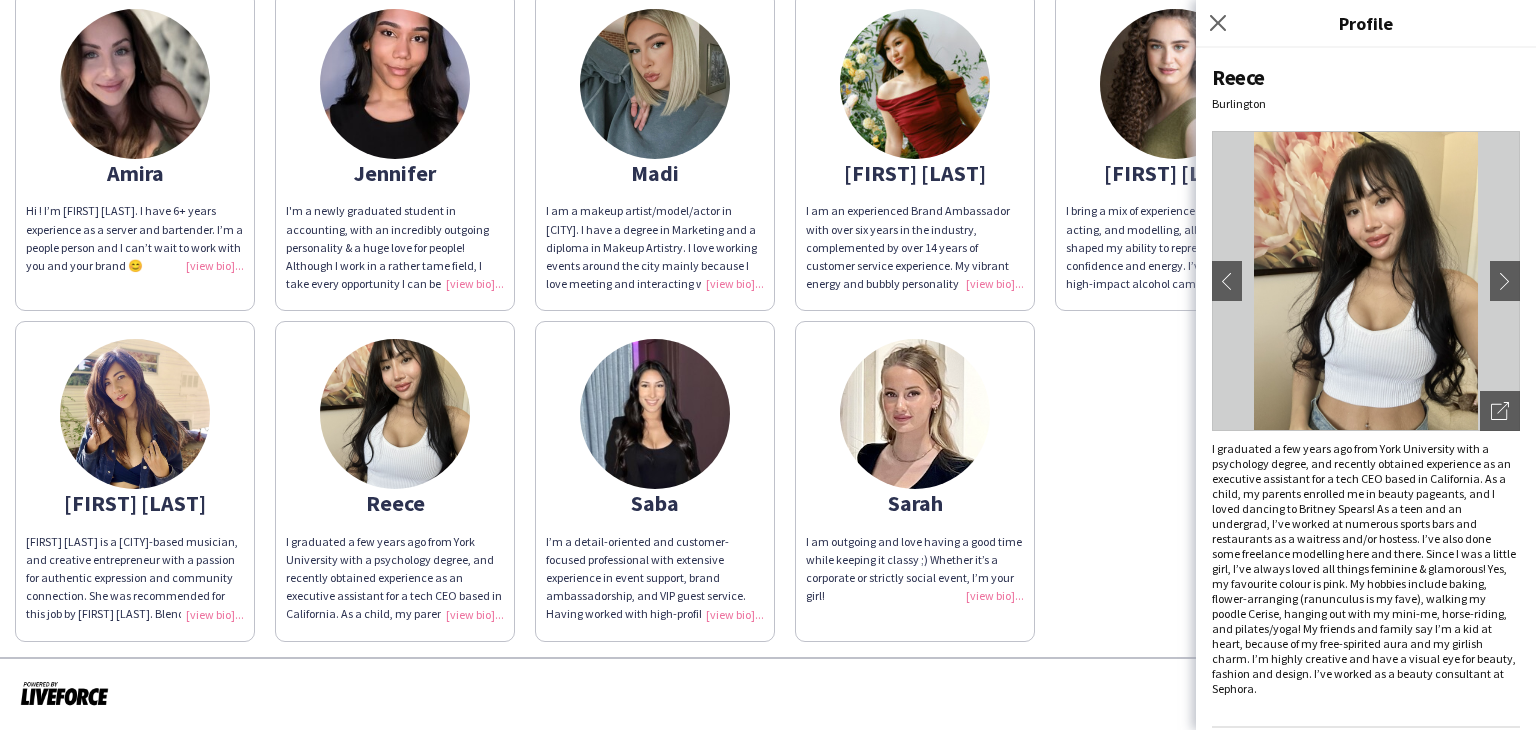 click 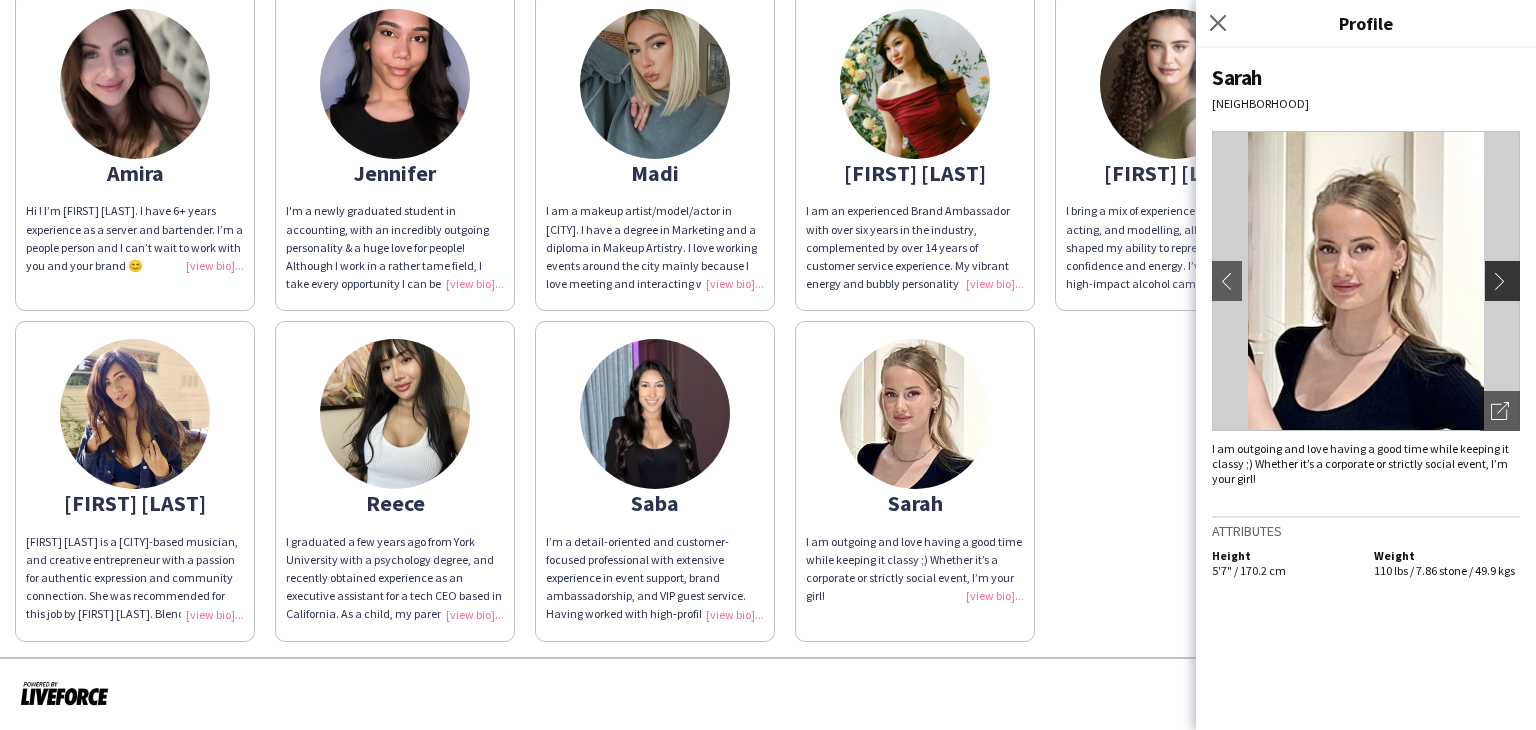 click on "chevron-right" 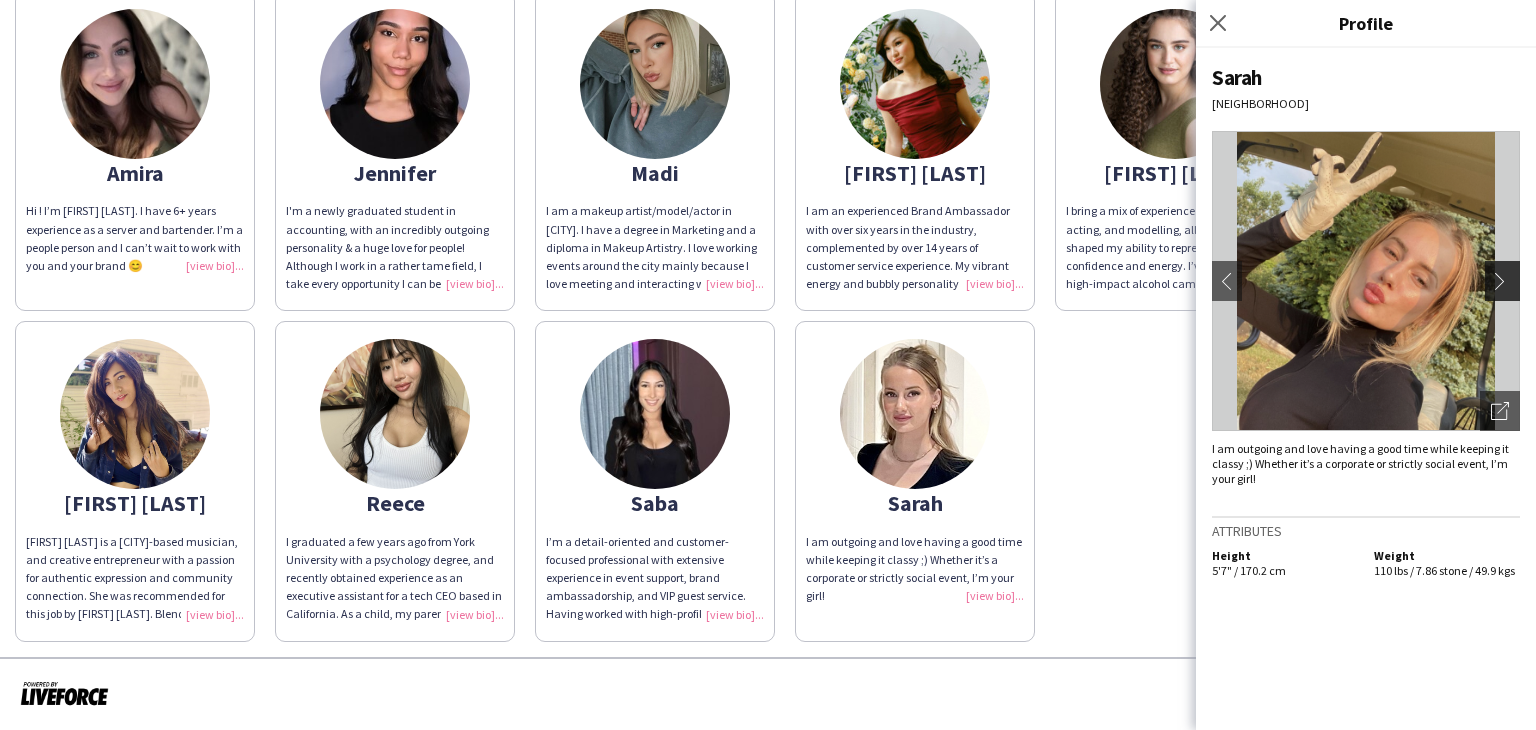 click on "chevron-right" 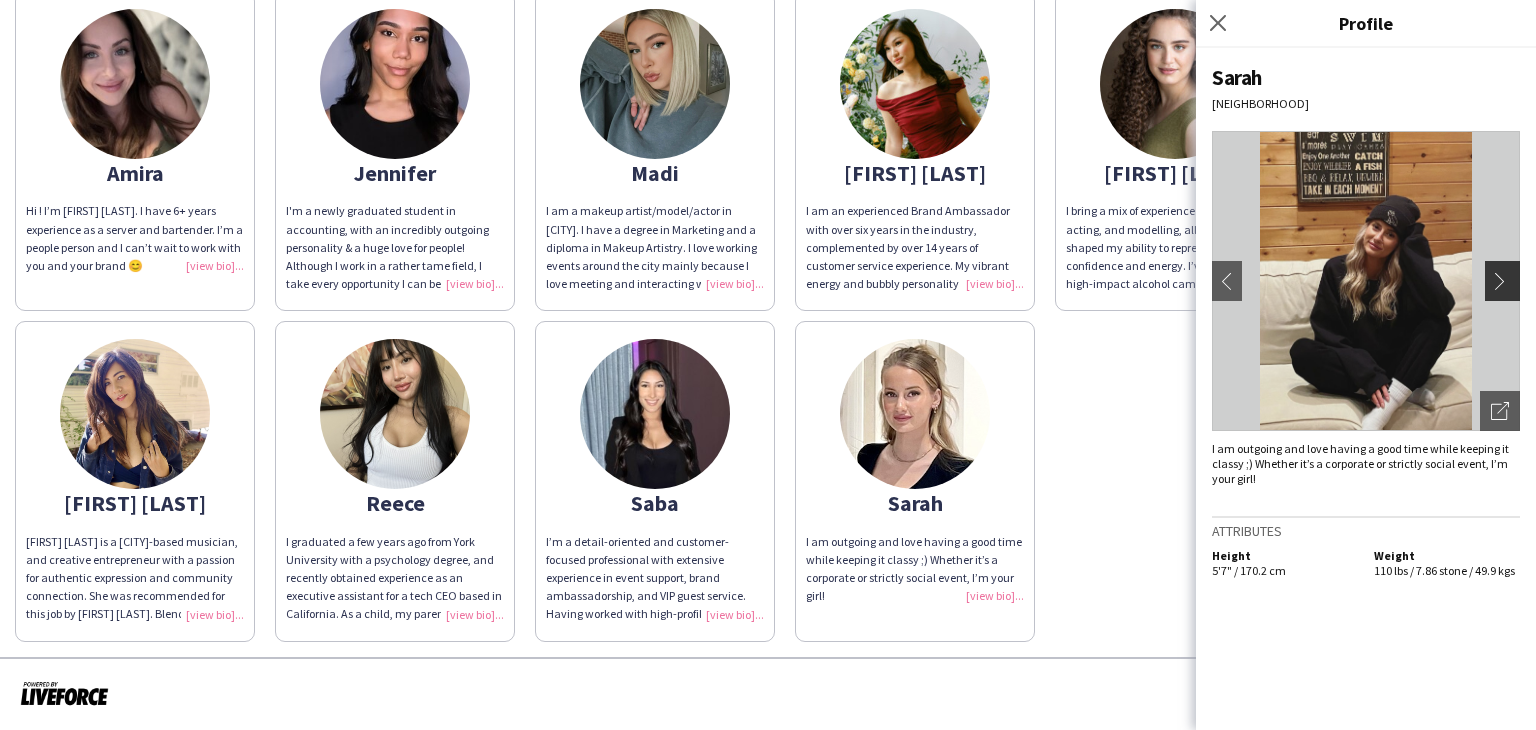 click on "chevron-right" 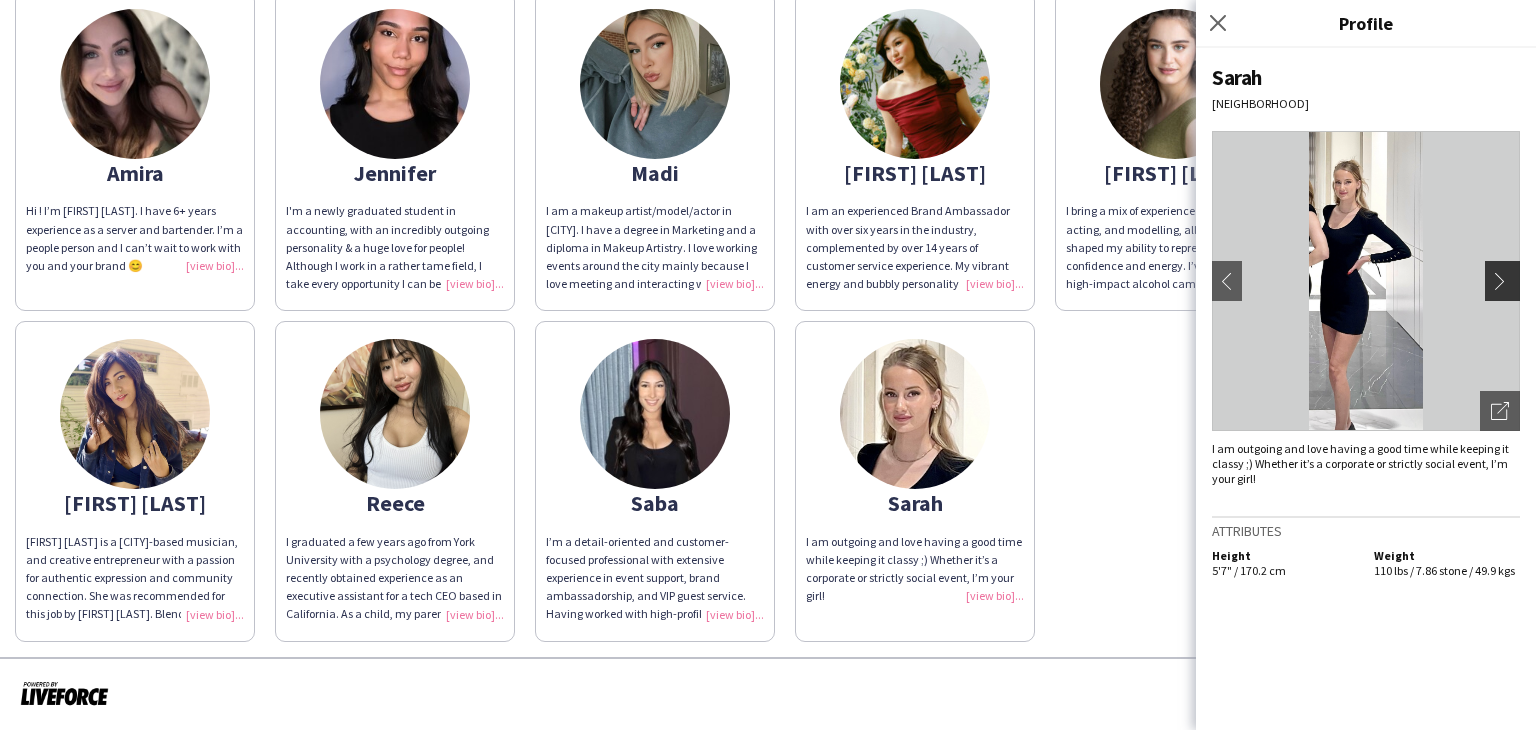 click on "chevron-right" 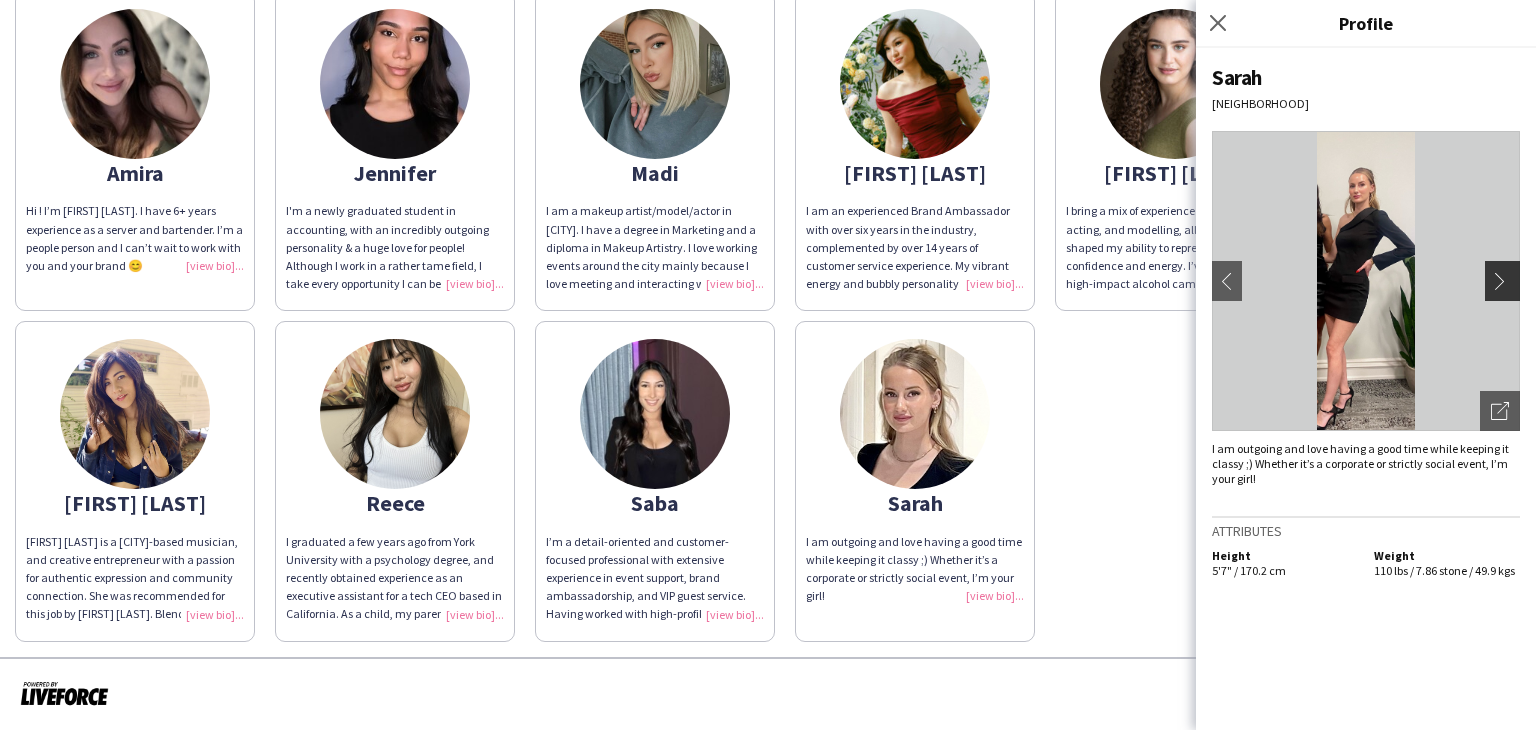 click on "chevron-right" 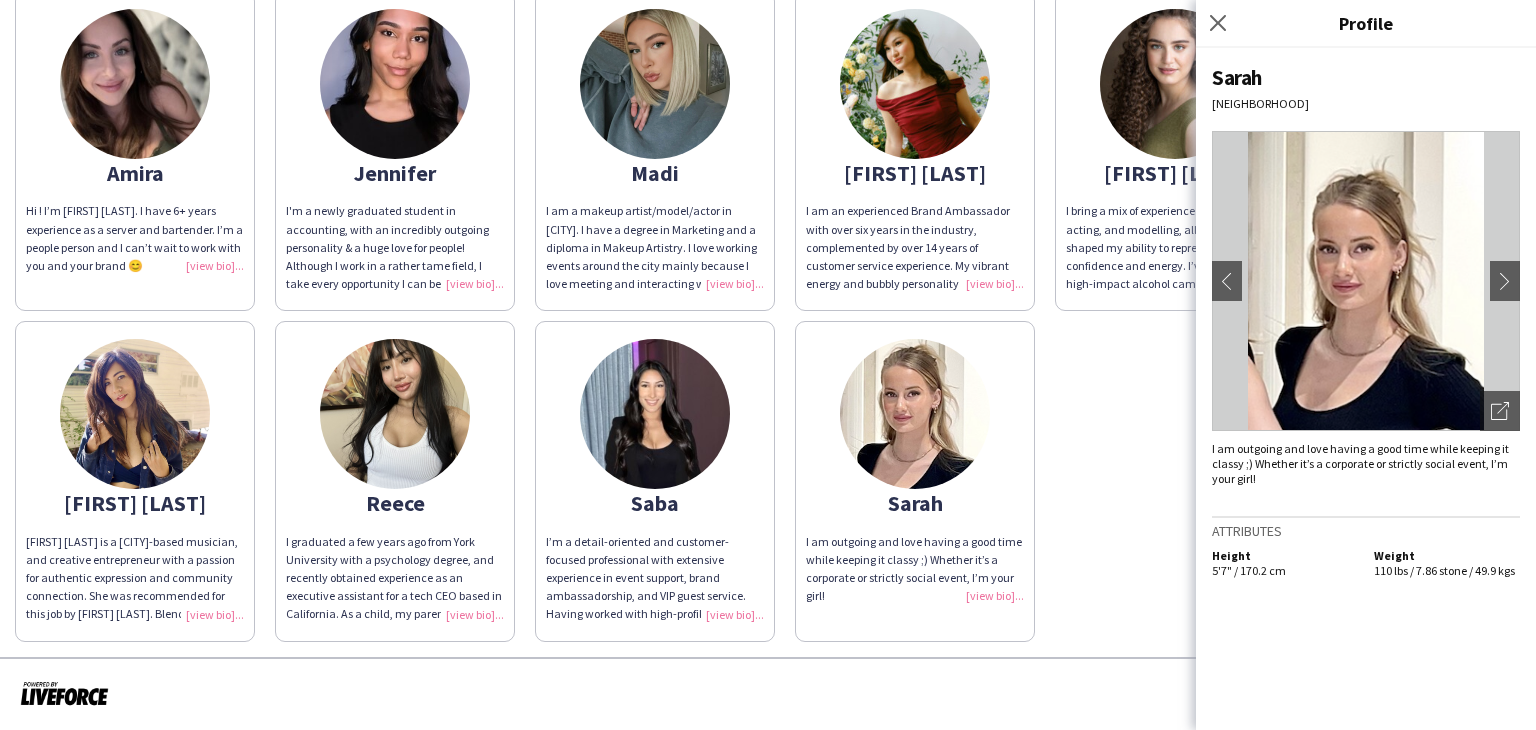 click 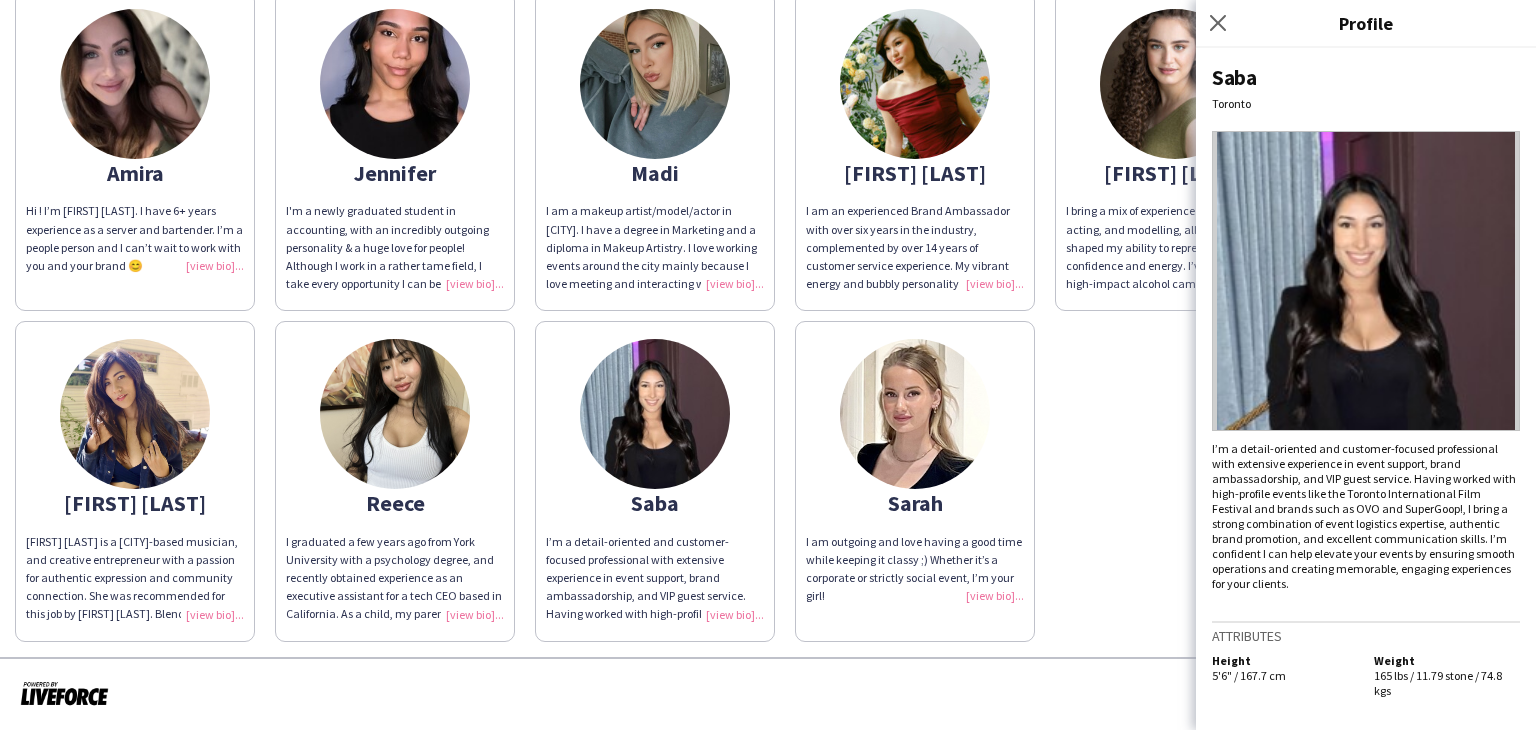 click on "[FIRST] [LAST]
Hi ! I’m [FIRST] [LAST]. I have 6+ years experience as a server and bartender. I’m a people person and I can’t wait to work with you and your brand 😊  [FIRST] [LAST]
I'm a newly graduated student in accounting, with an incredibly outgoing personality & a huge love for people! Although I work in a rather tame field, I take every opportunity I can be out and about meeting new people, building long-lasting relationships, and taking on organizational & people-oriented roles within my working environments. I've had experience working with promo modelling, brand ambassadoring, atmosphere modelling, hosting, serving, and am smart serve certified!  [FIRST] [LAST]
I am a makeup artist/model/actor in Toronto.  I have a degree in Marketing and a diploma in Makeup Artistry.  I love working events around the city mainly because I love meeting and interacting with new people!  [FIRST] [LAST]
[FIRST] [LAST]
[FIRST] [LAST]
[FIRST] [LAST]
[FIRST] [LAST]
[FIRST] [LAST]" 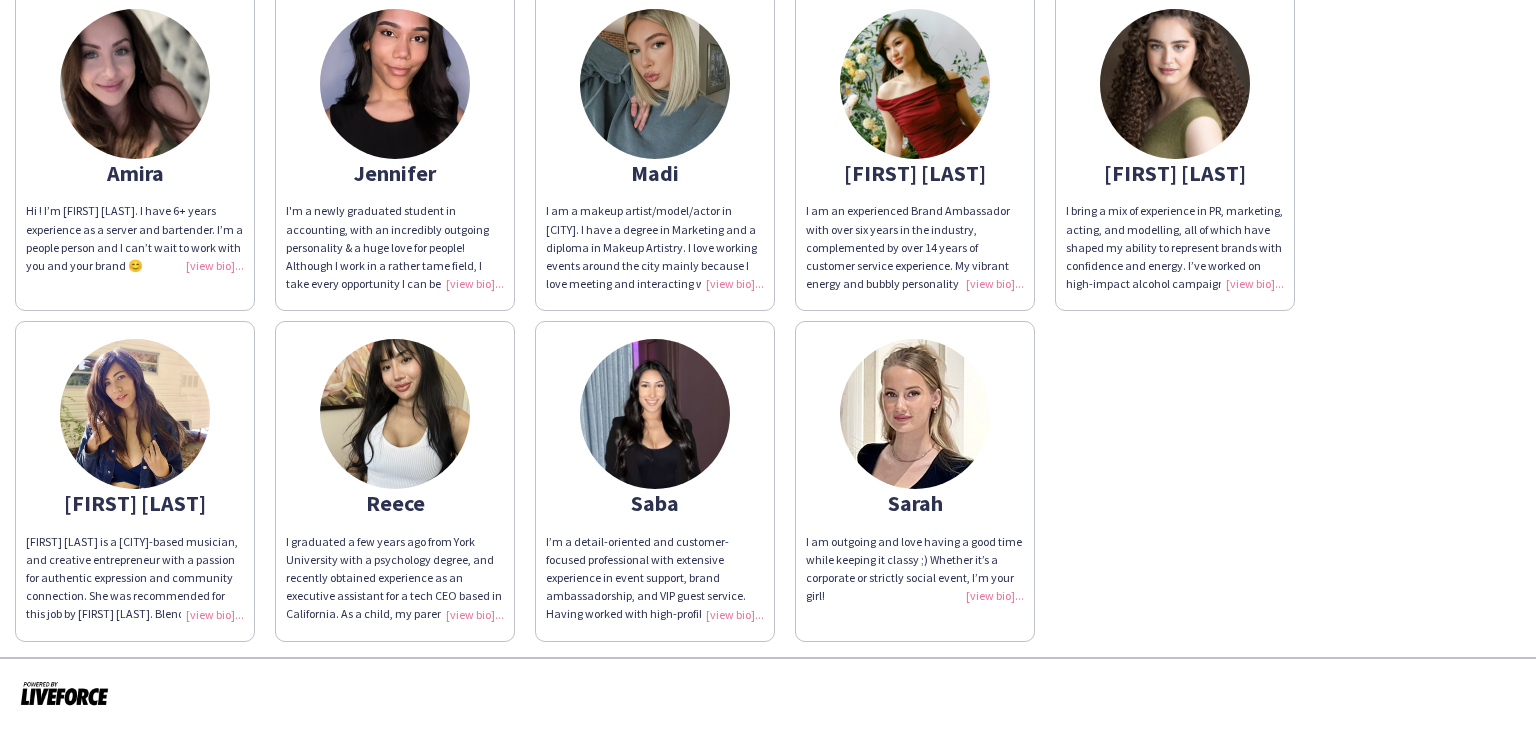 click 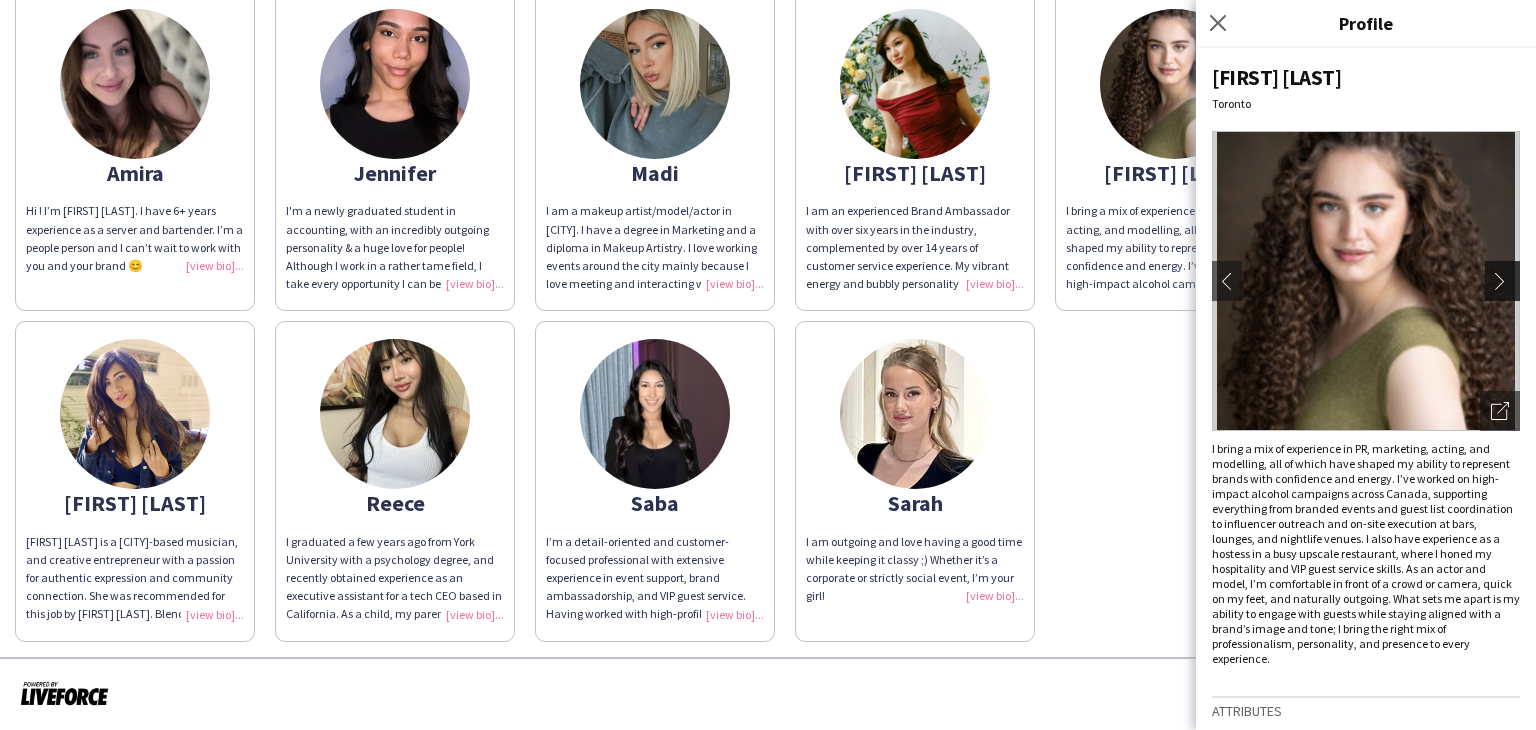 click on "chevron-right" 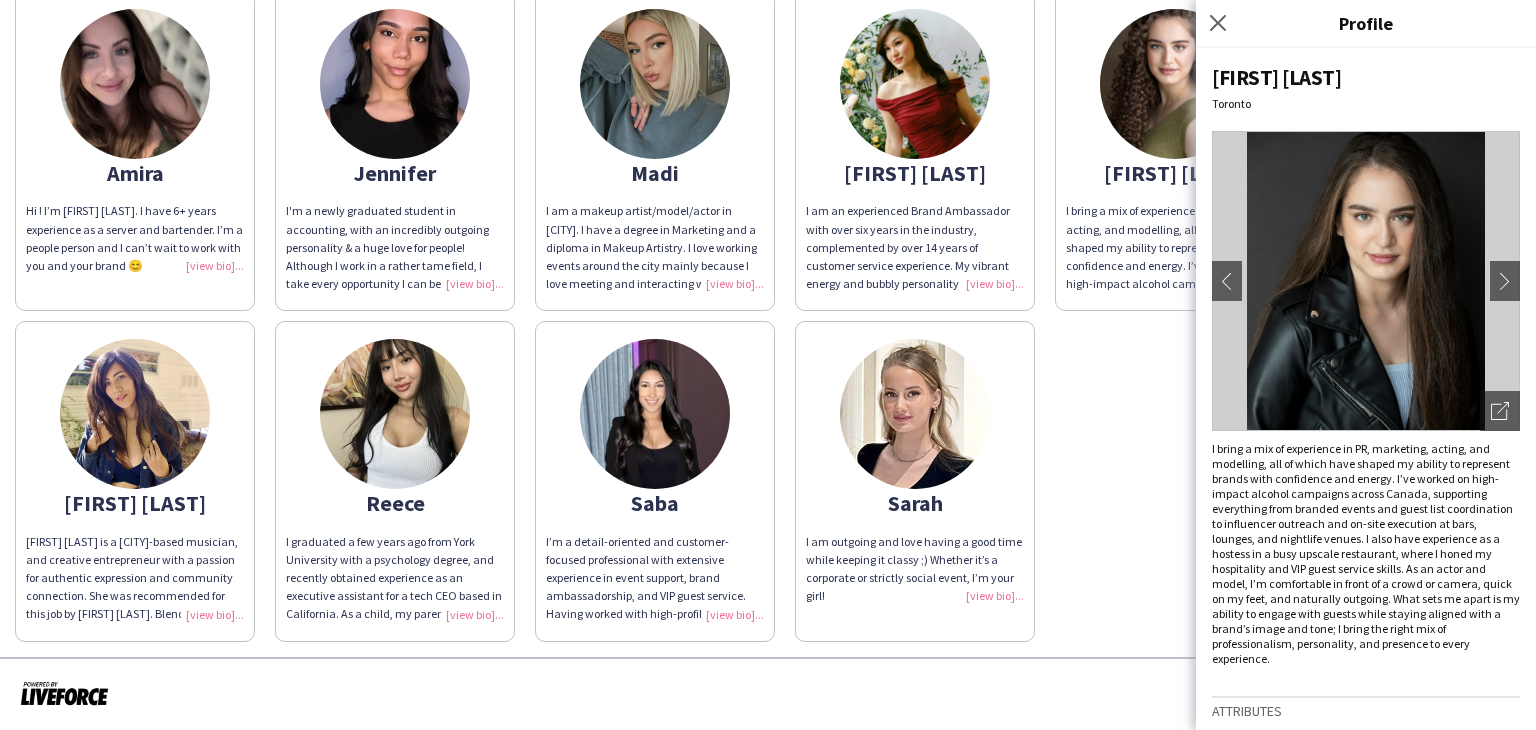 click on "[FIRST] [LAST]   [CITY]
chevron-left
chevron-right
Open photos pop-in
I bring a mix of experience in PR, marketing, acting, and modelling, all of which have shaped my ability to represent brands with confidence and energy. I’ve worked on high-impact alcohol campaigns across Canada, supporting everything from branded events and guest list coordination to influencer outreach and on-site execution at bars, lounges, and nightlife venues.
I also have experience as a hostess in a busy upscale restaurant, where I honed my hospitality and VIP guest service skills. As an actor and model, I’m comfortable in front of a crowd or camera, quick on my feet, and naturally outgoing. What sets me apart is my ability to engage with guests while staying aligned with a brand’s image and tone; I bring the right mix of professionalism, personality, and presence to every experience.  Attributes   Height   5'5" / 165.1 cm  Weight" 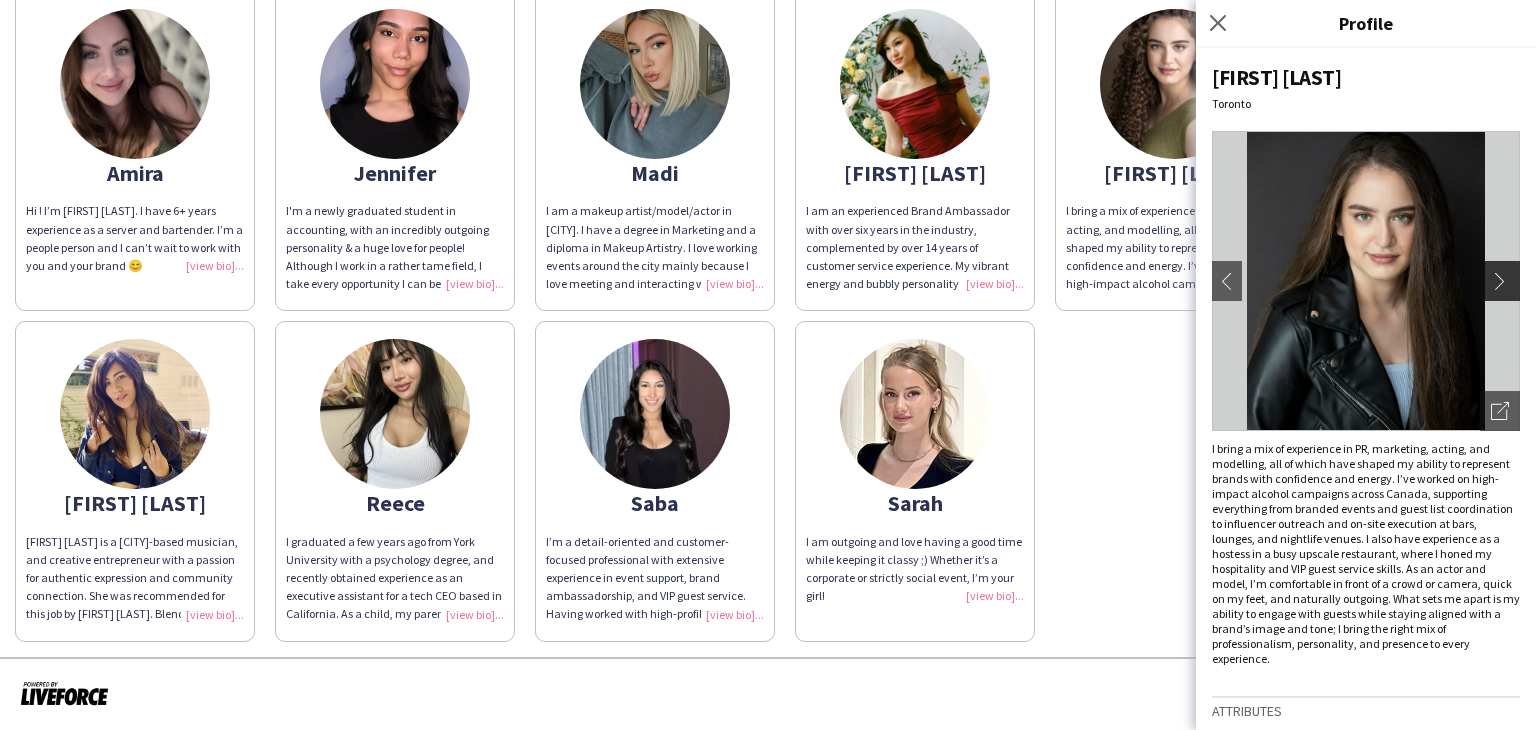 click on "chevron-right" 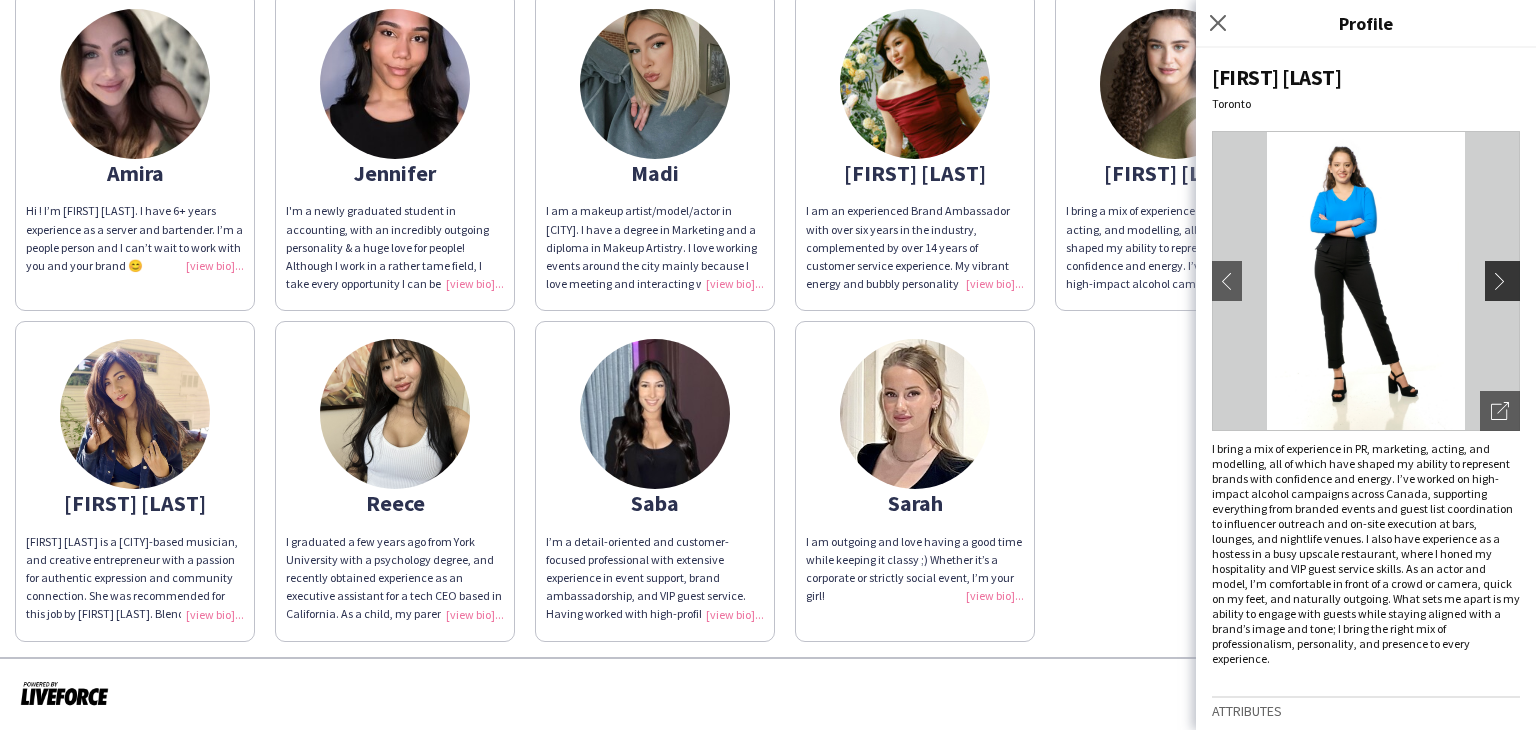 click on "chevron-right" 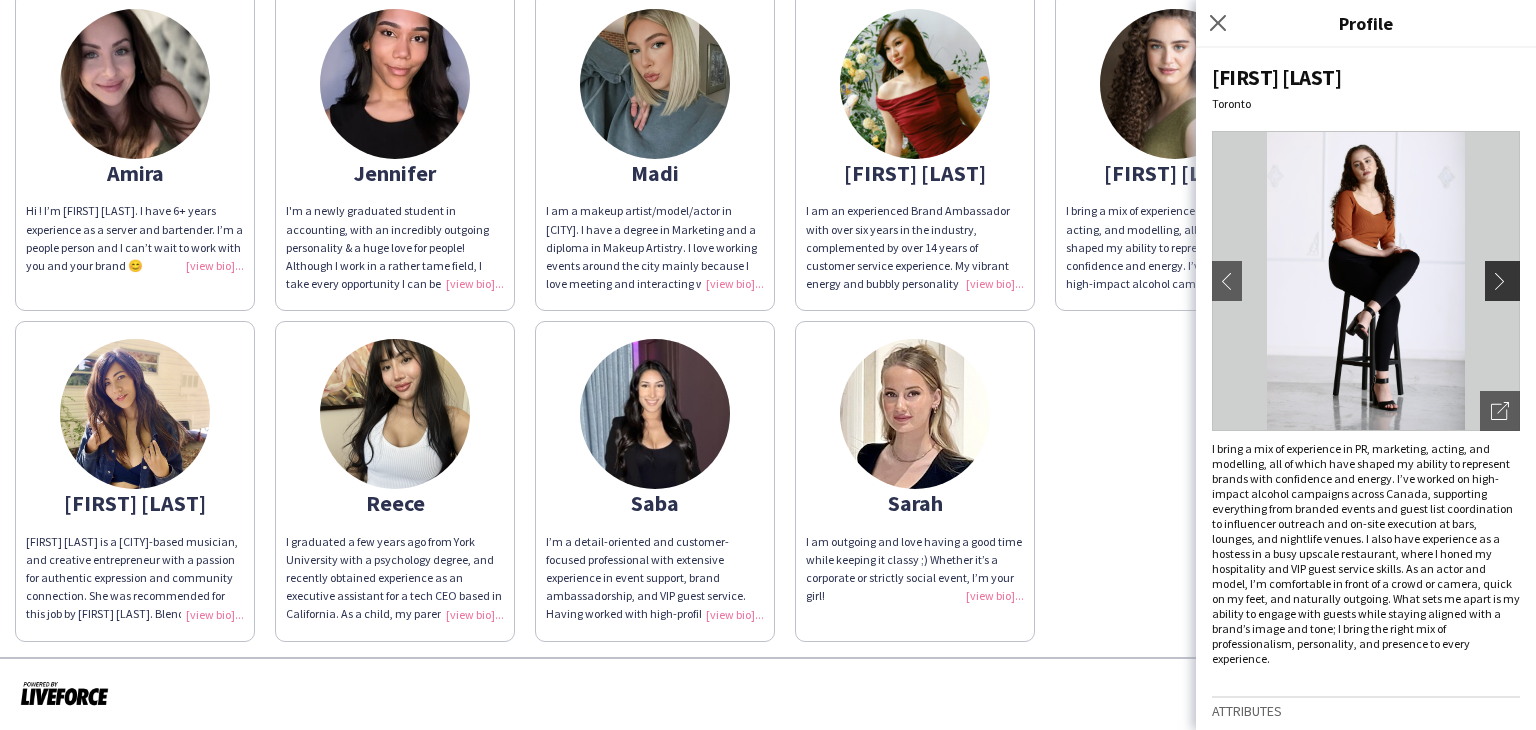 click on "chevron-right" 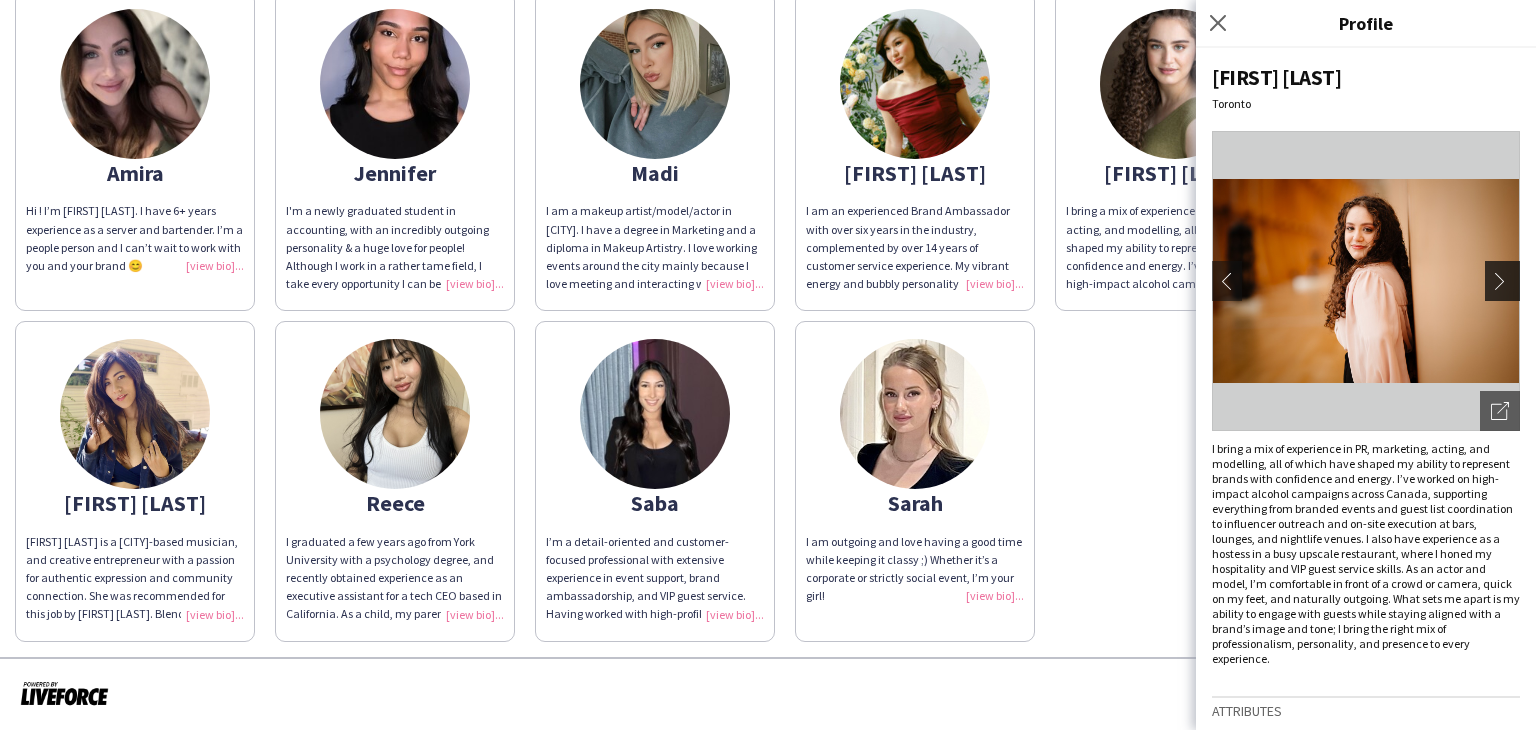 click on "chevron-right" 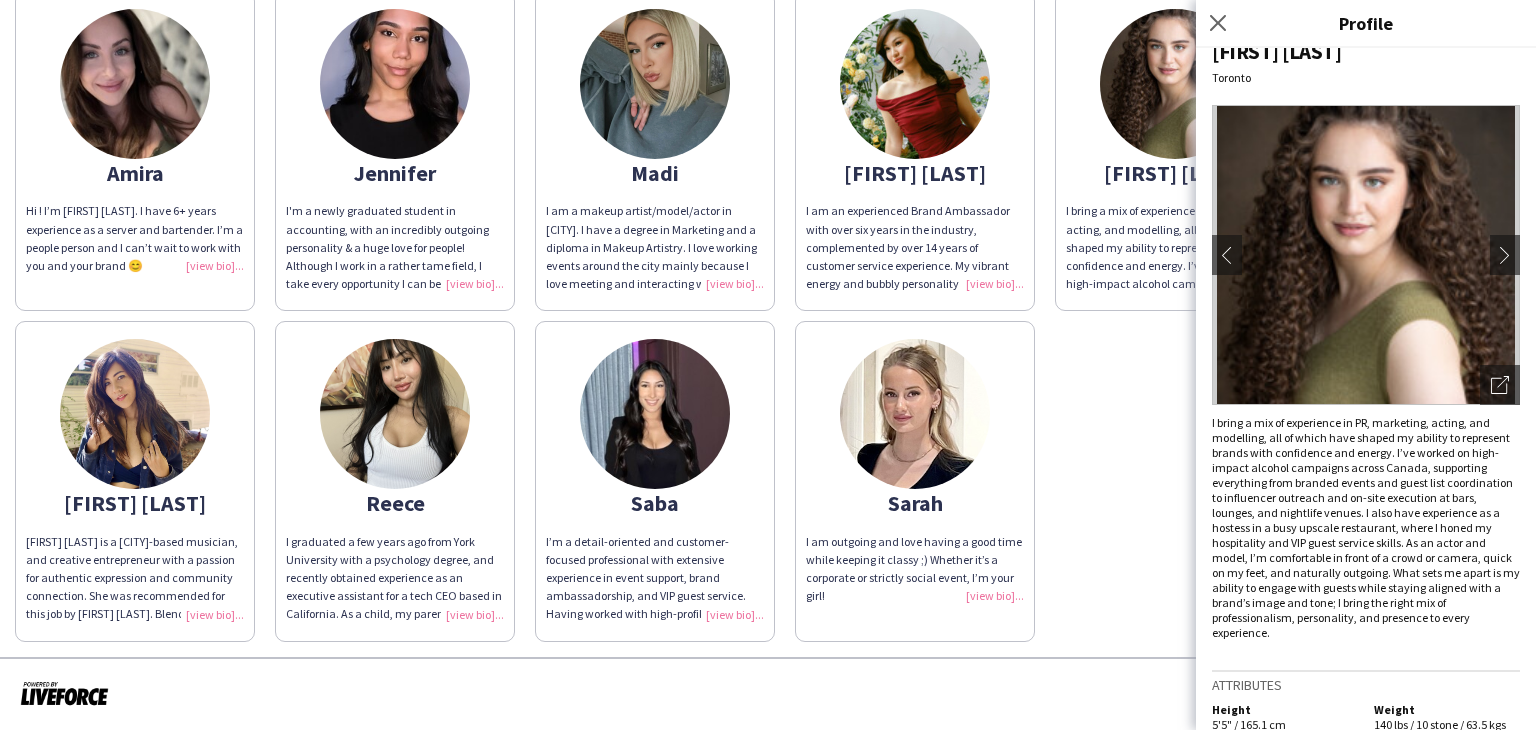 scroll, scrollTop: 48, scrollLeft: 0, axis: vertical 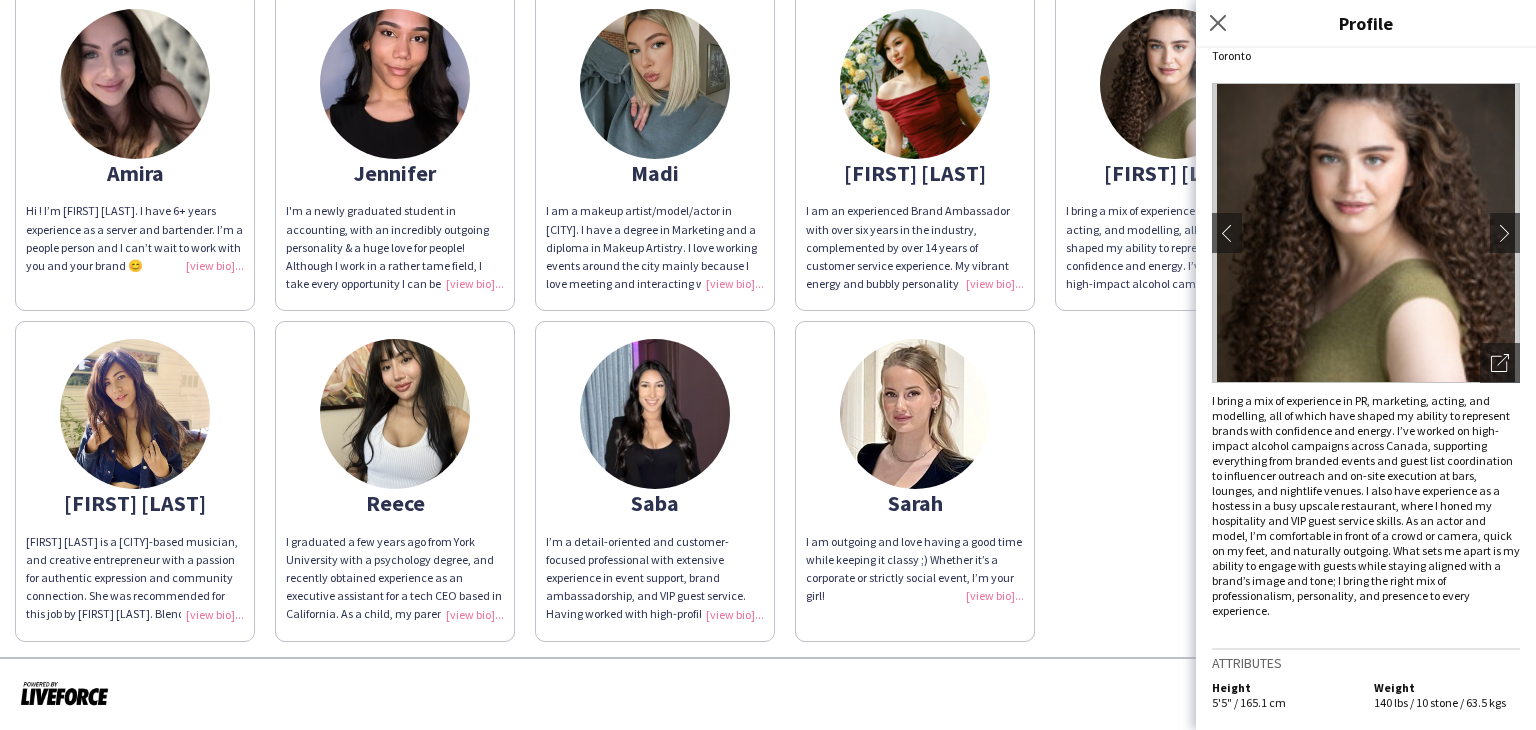 click 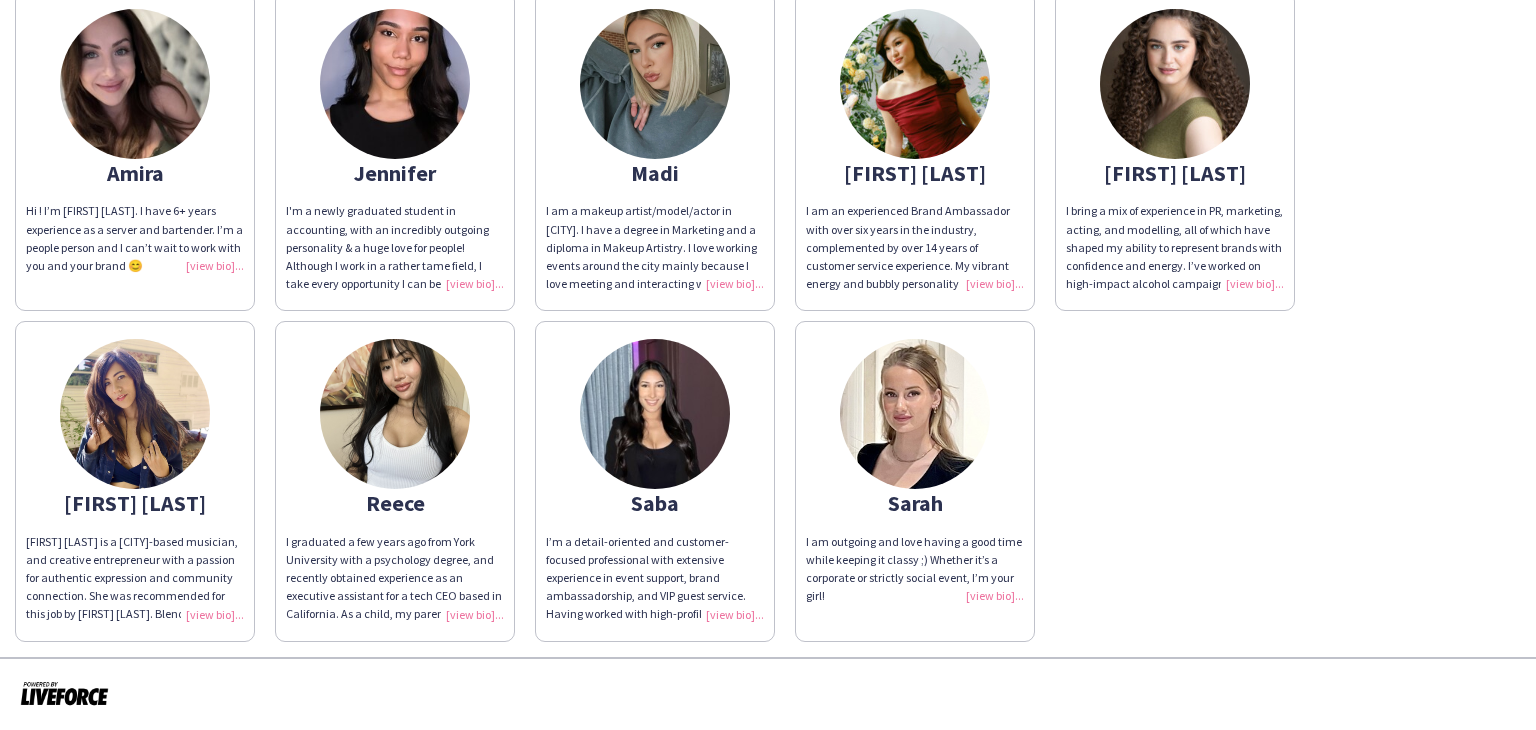 click 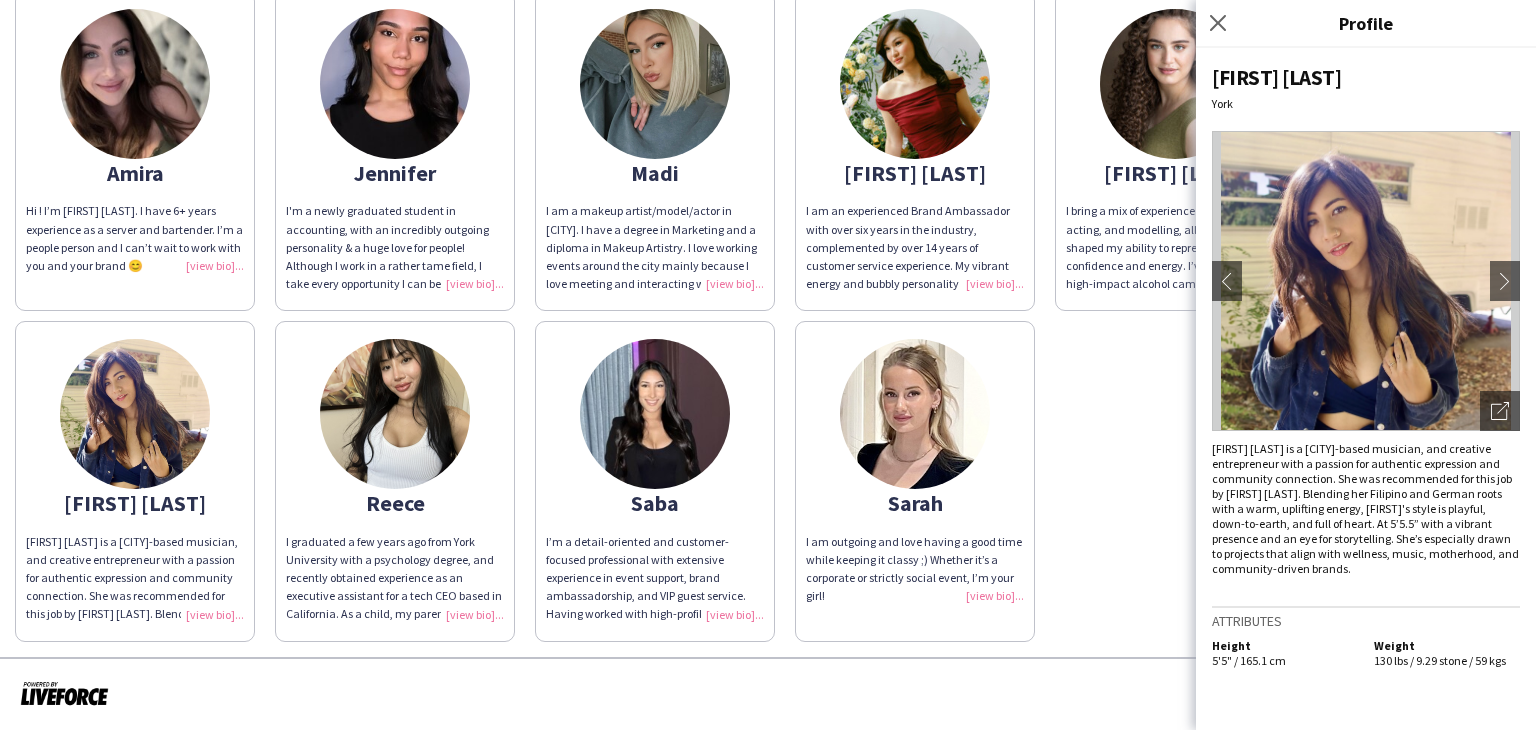 click 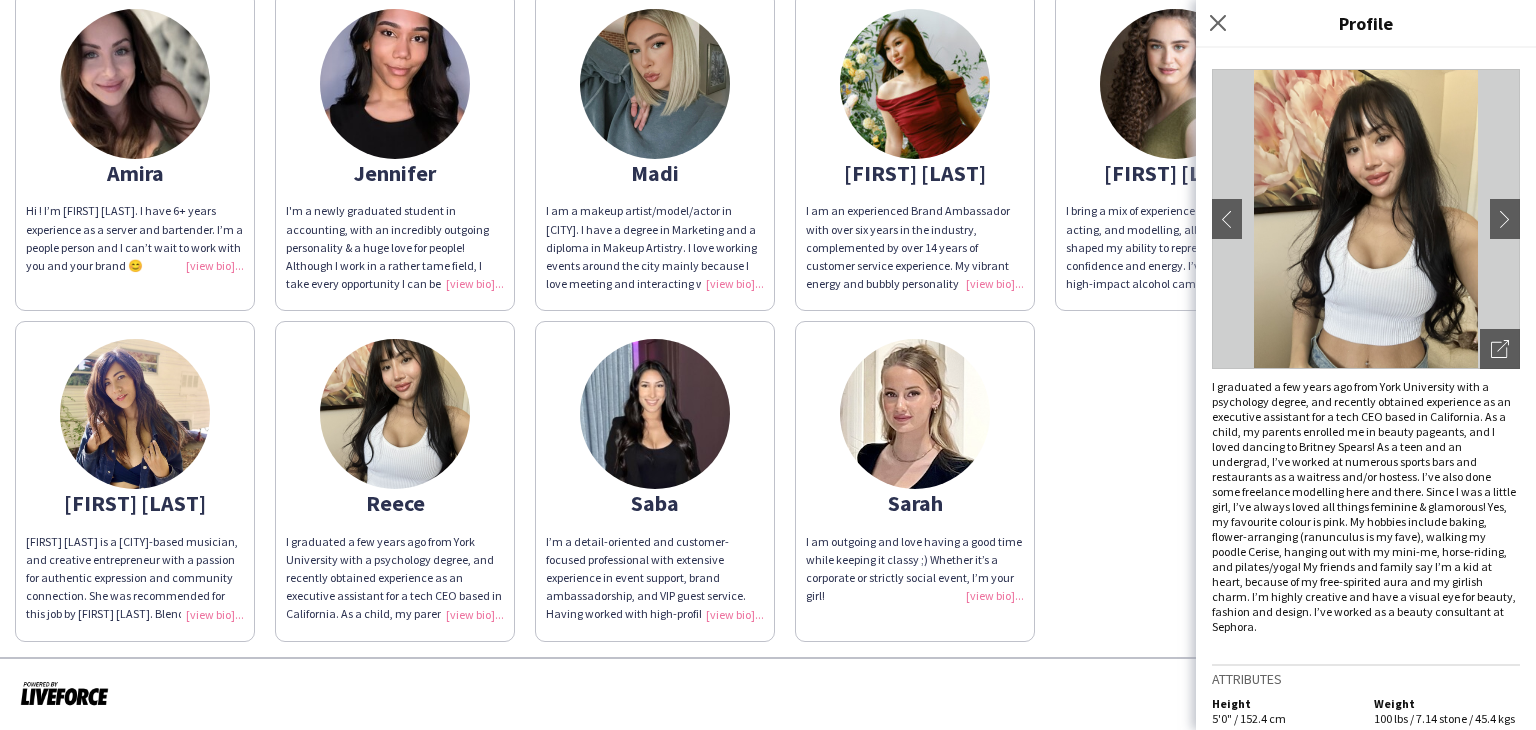 scroll, scrollTop: 92, scrollLeft: 0, axis: vertical 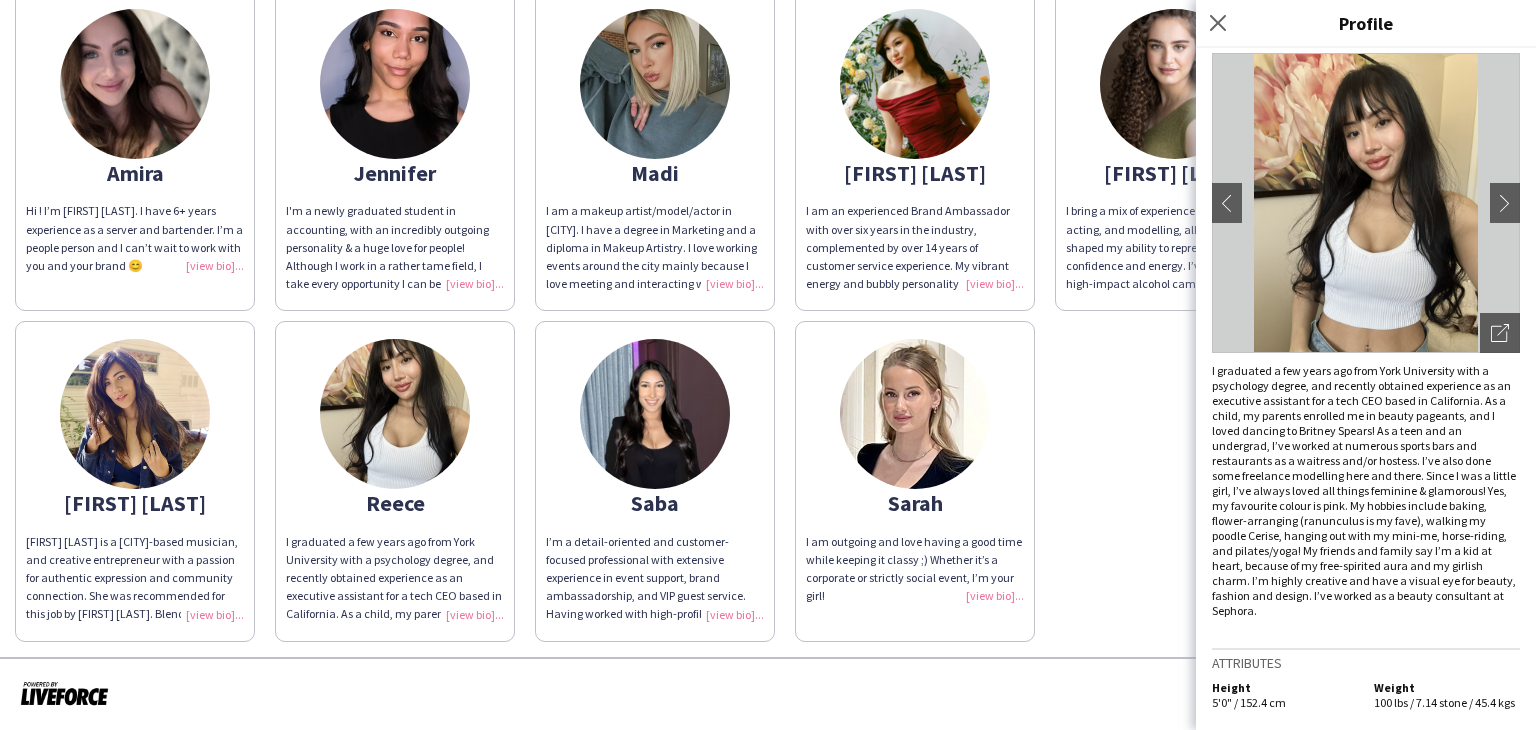 drag, startPoint x: 663, startPoint y: 437, endPoint x: 695, endPoint y: 445, distance: 32.984844 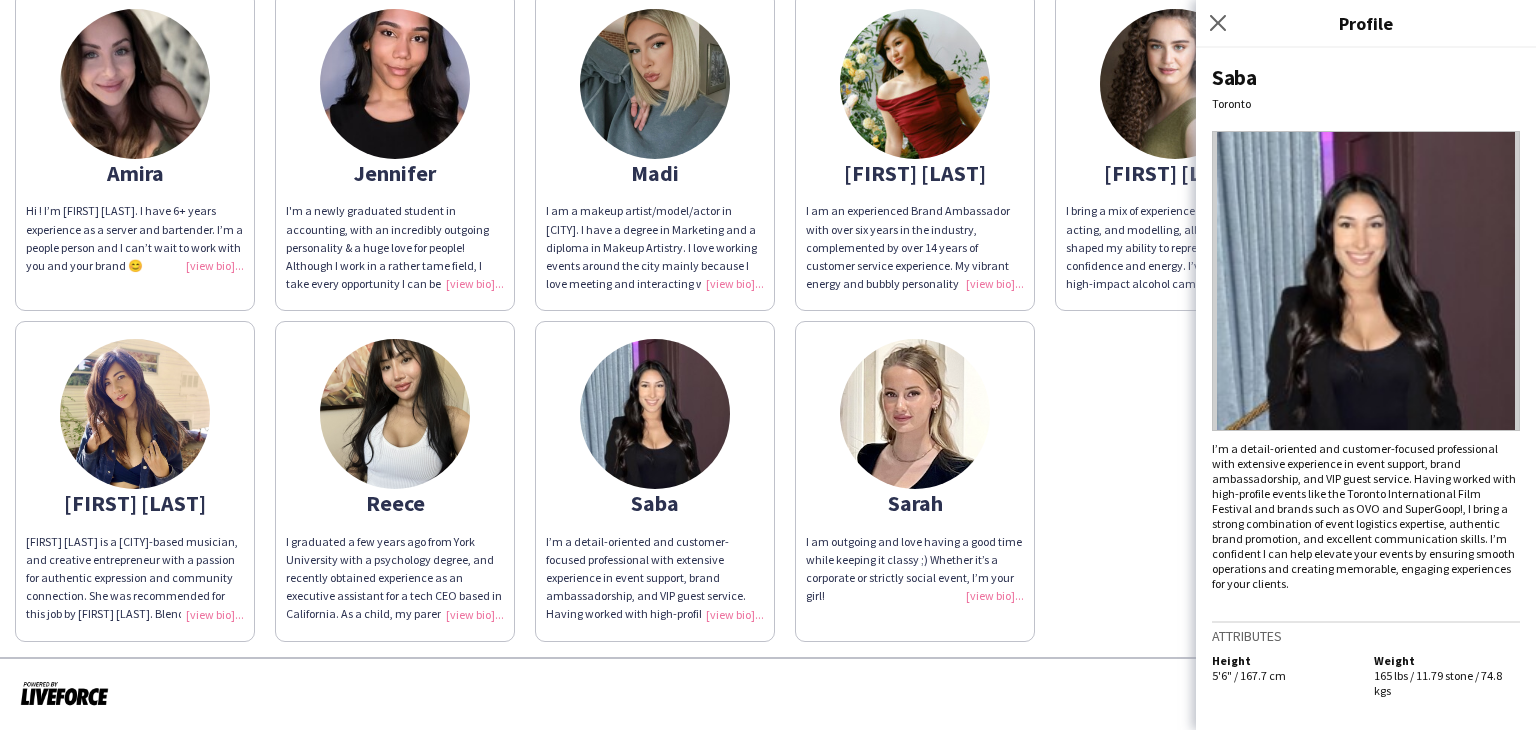 click 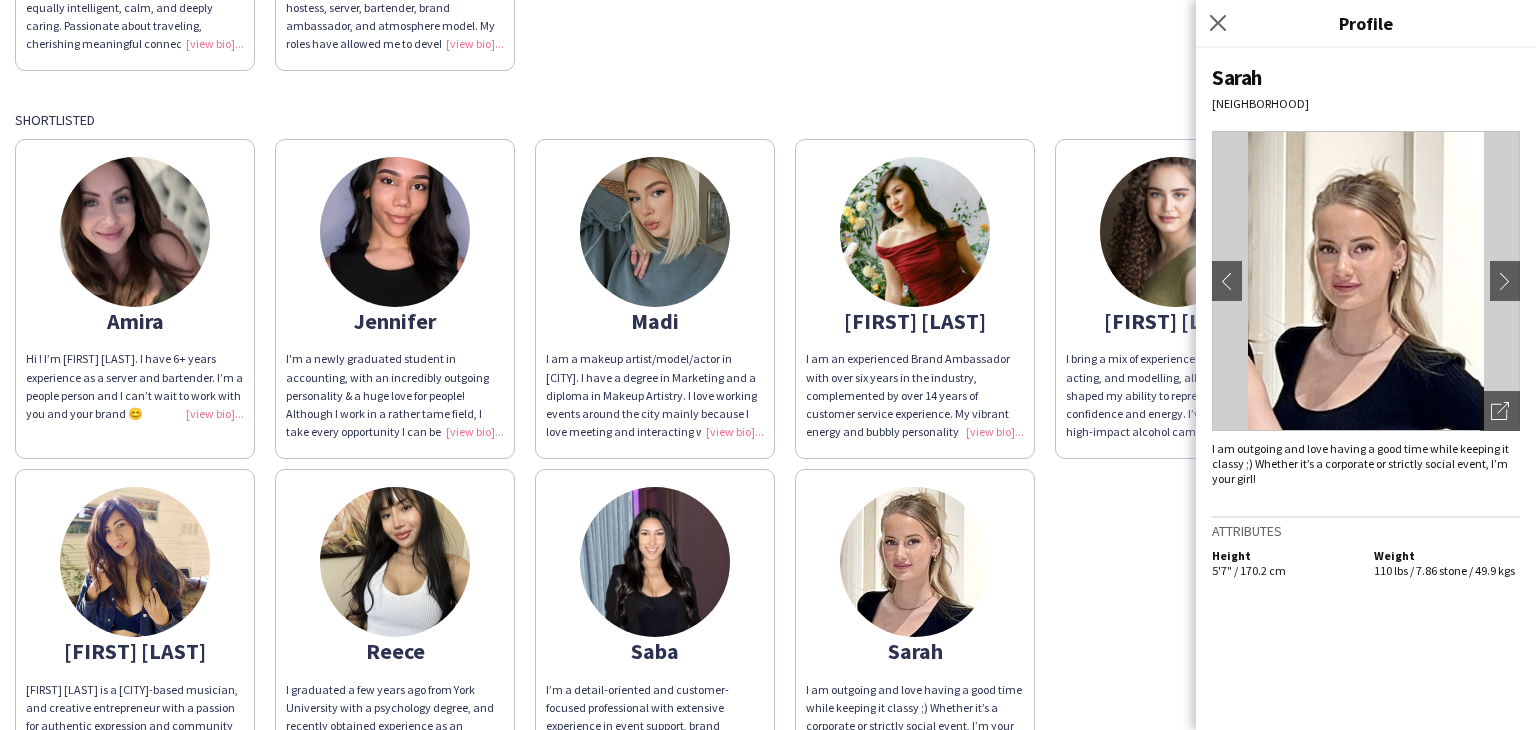 scroll, scrollTop: 340, scrollLeft: 0, axis: vertical 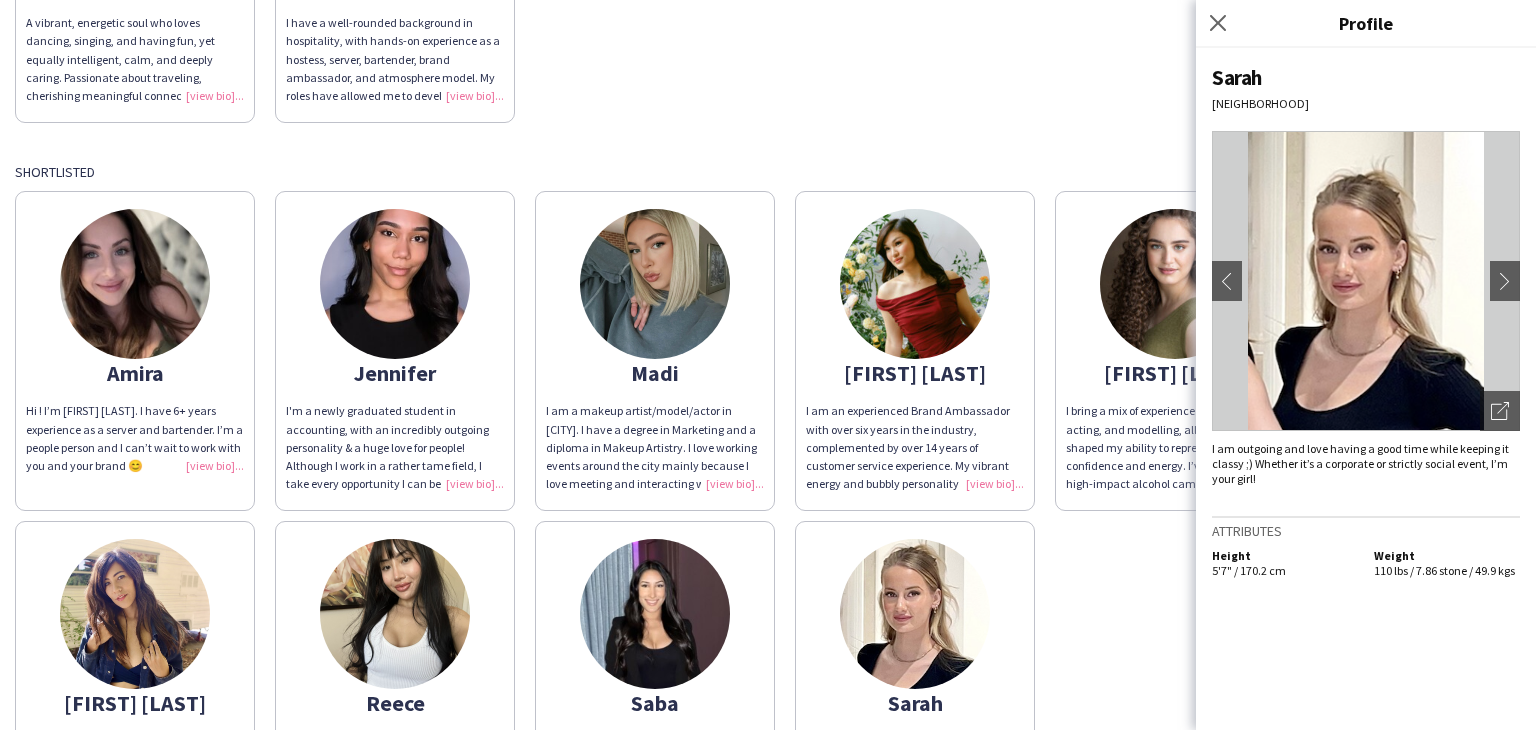 click 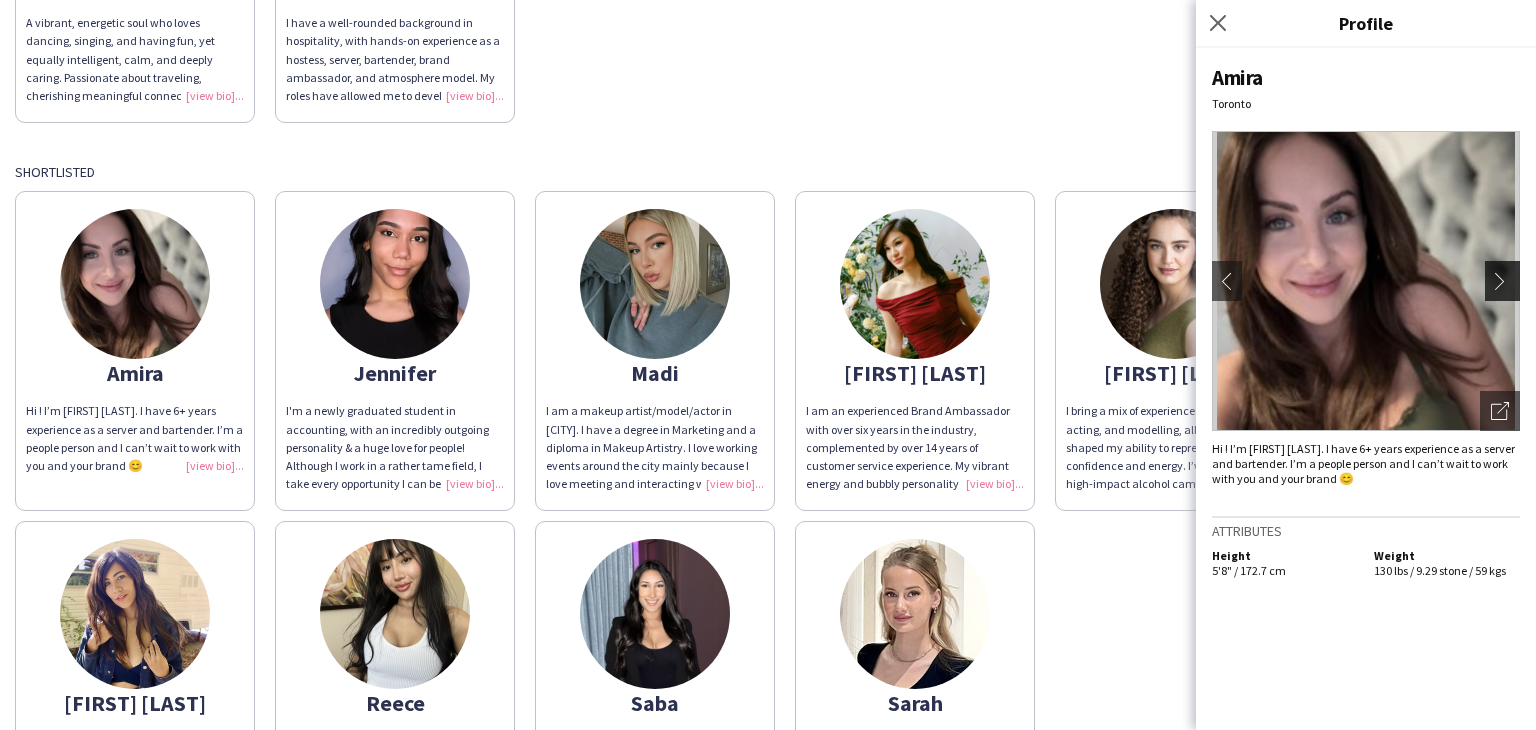 click on "chevron-right" 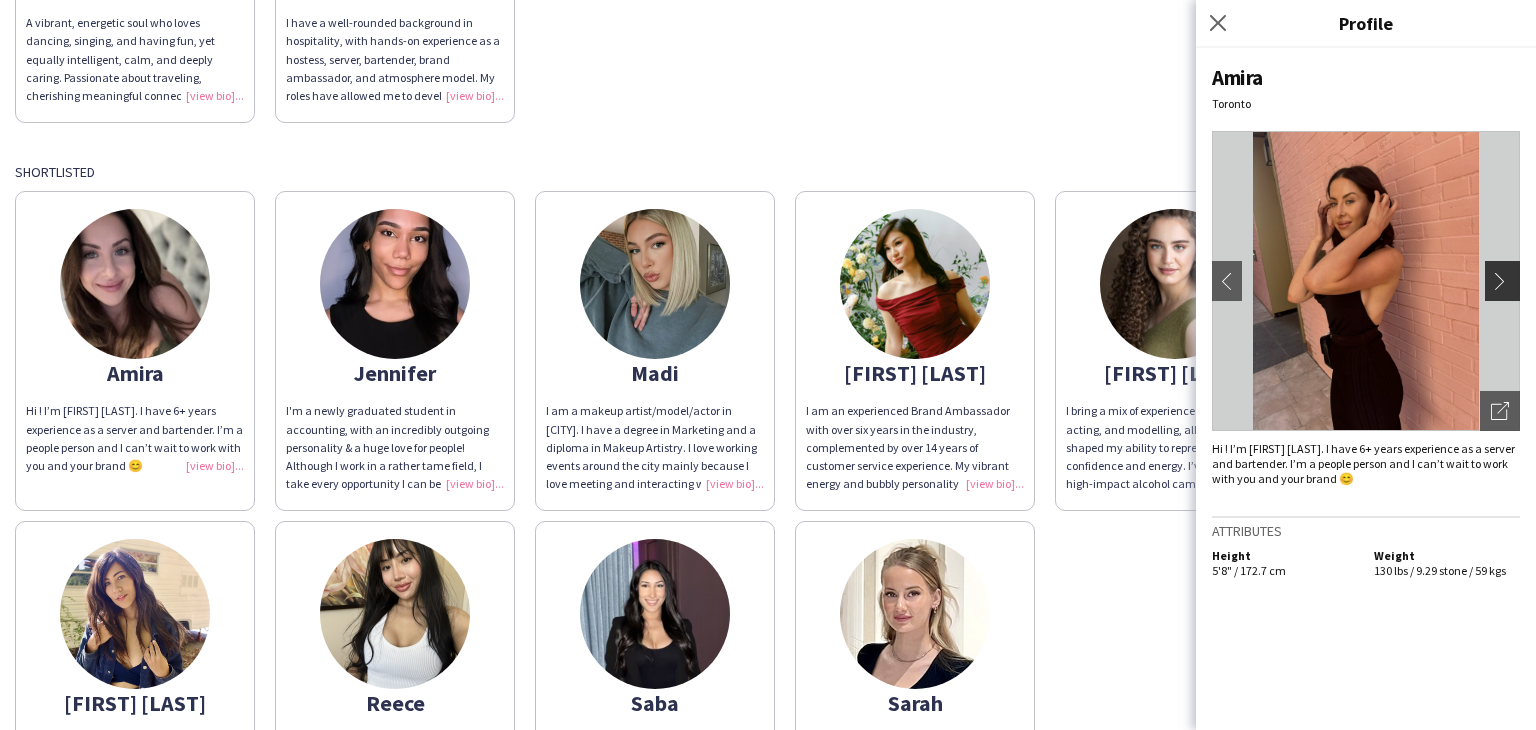 click on "chevron-right" 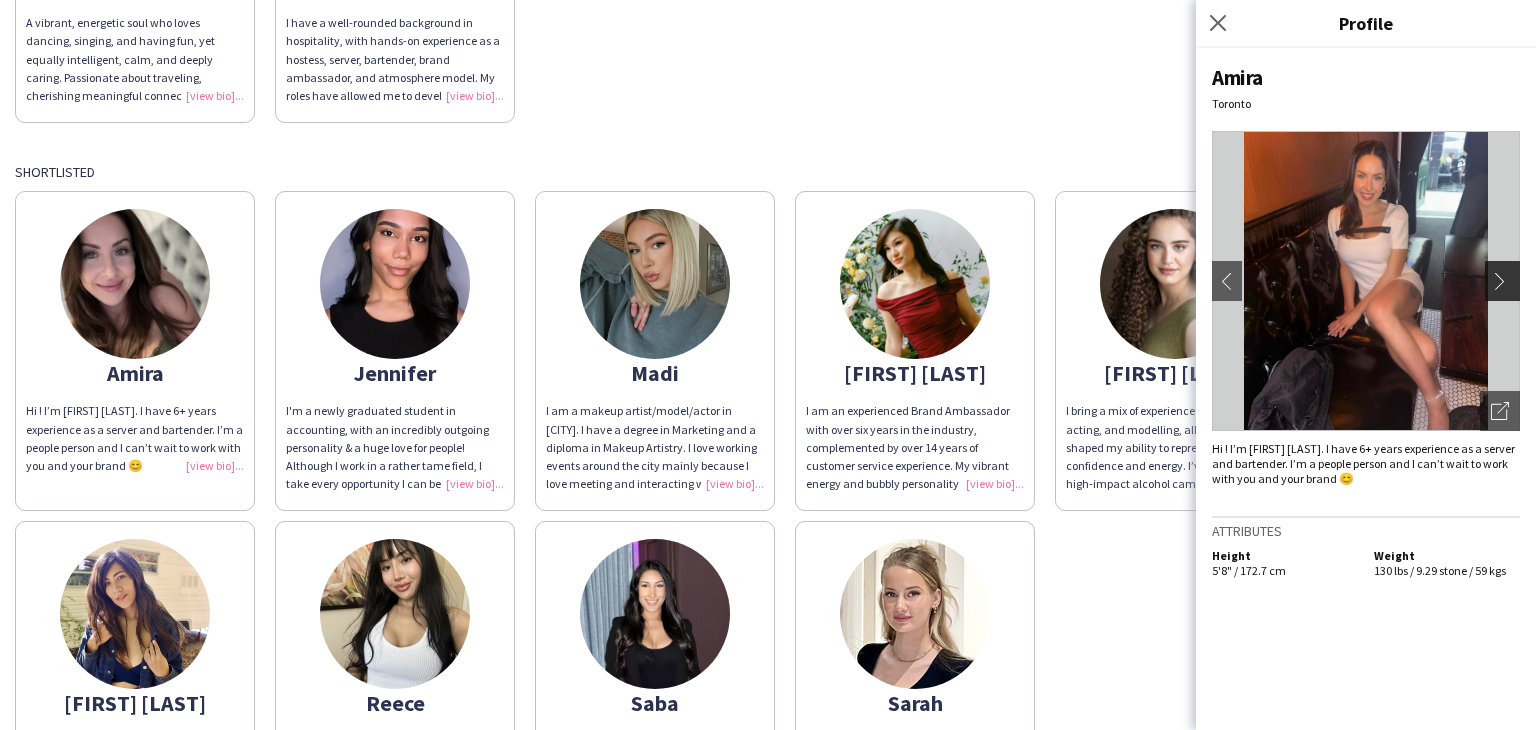 click on "chevron-right" 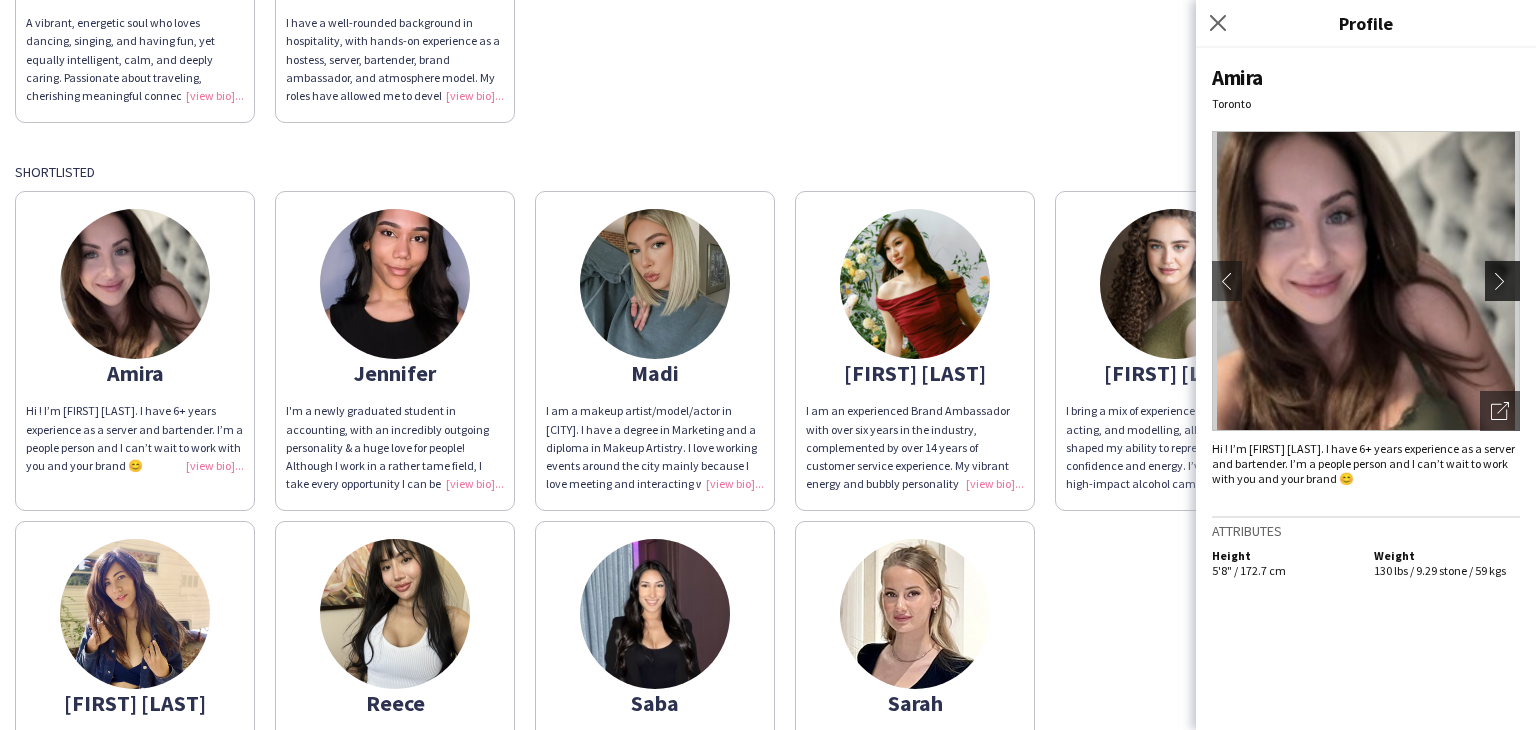 click on "chevron-right" 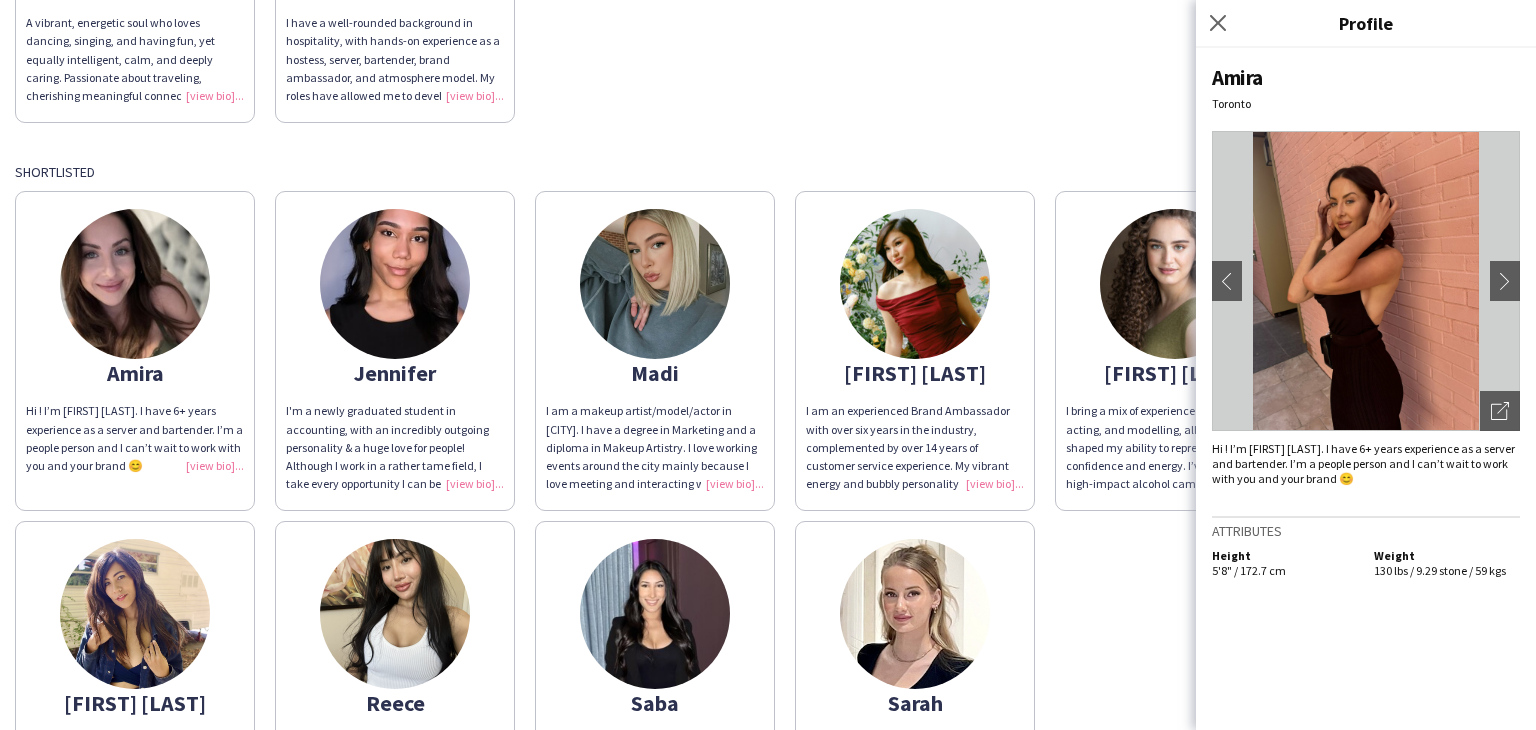 click 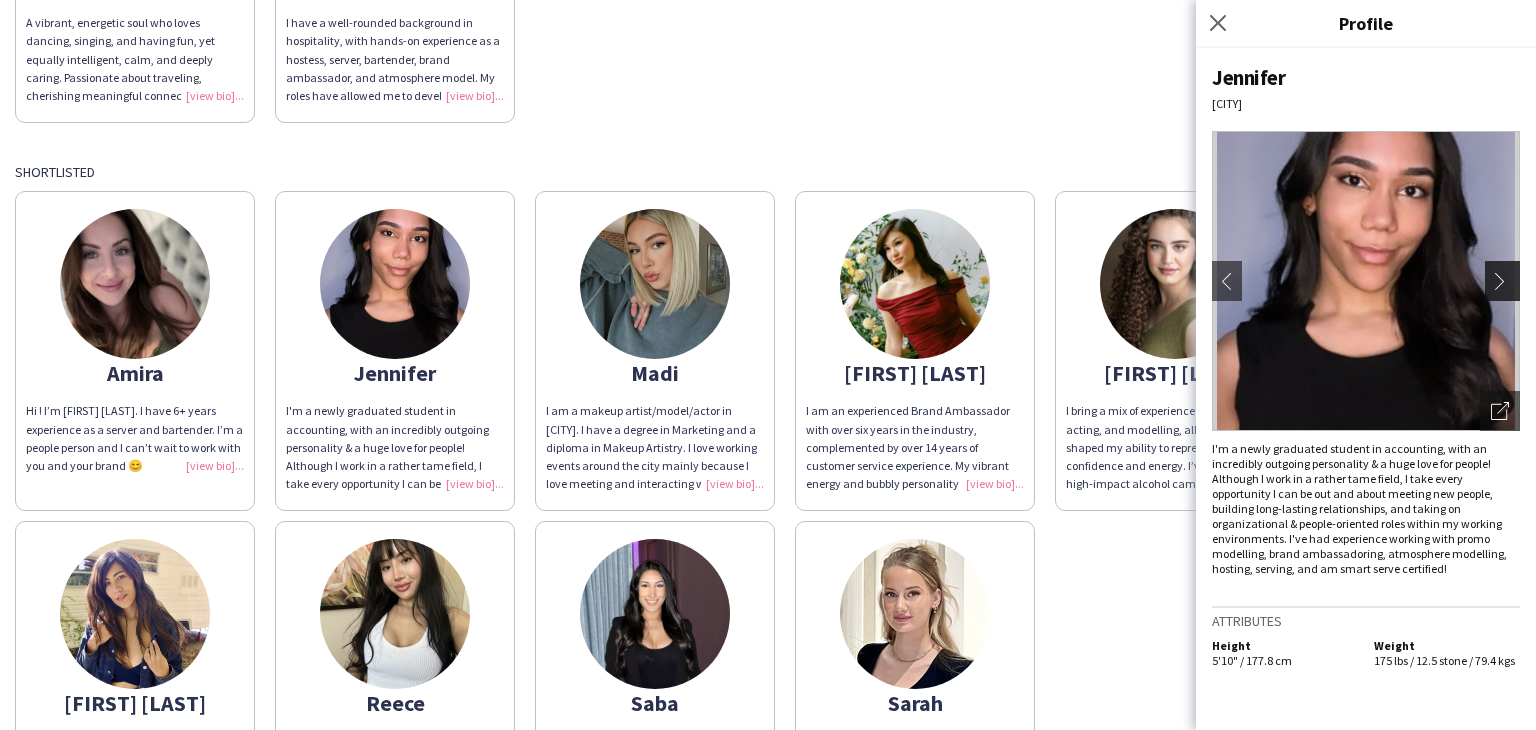 click on "chevron-right" 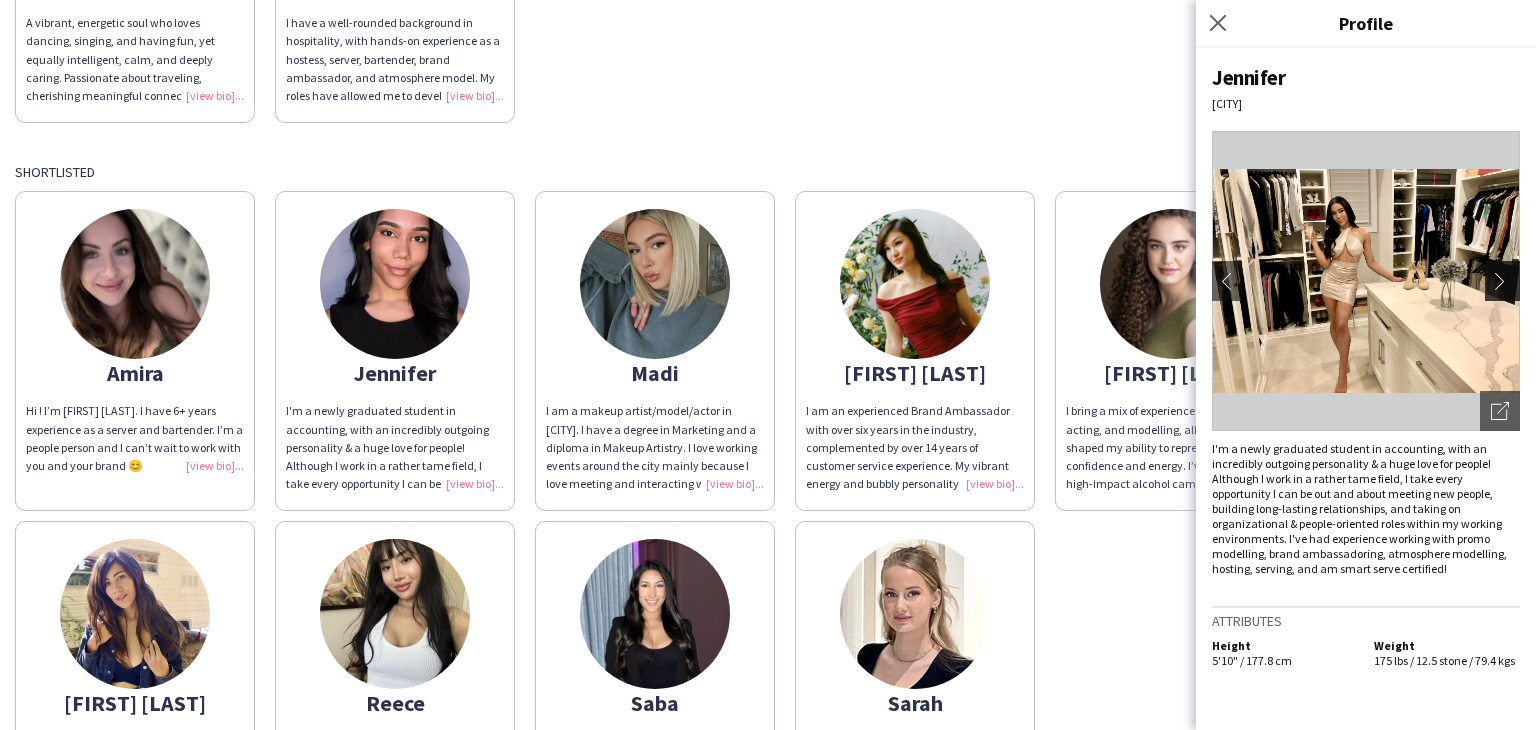 click on "chevron-right" 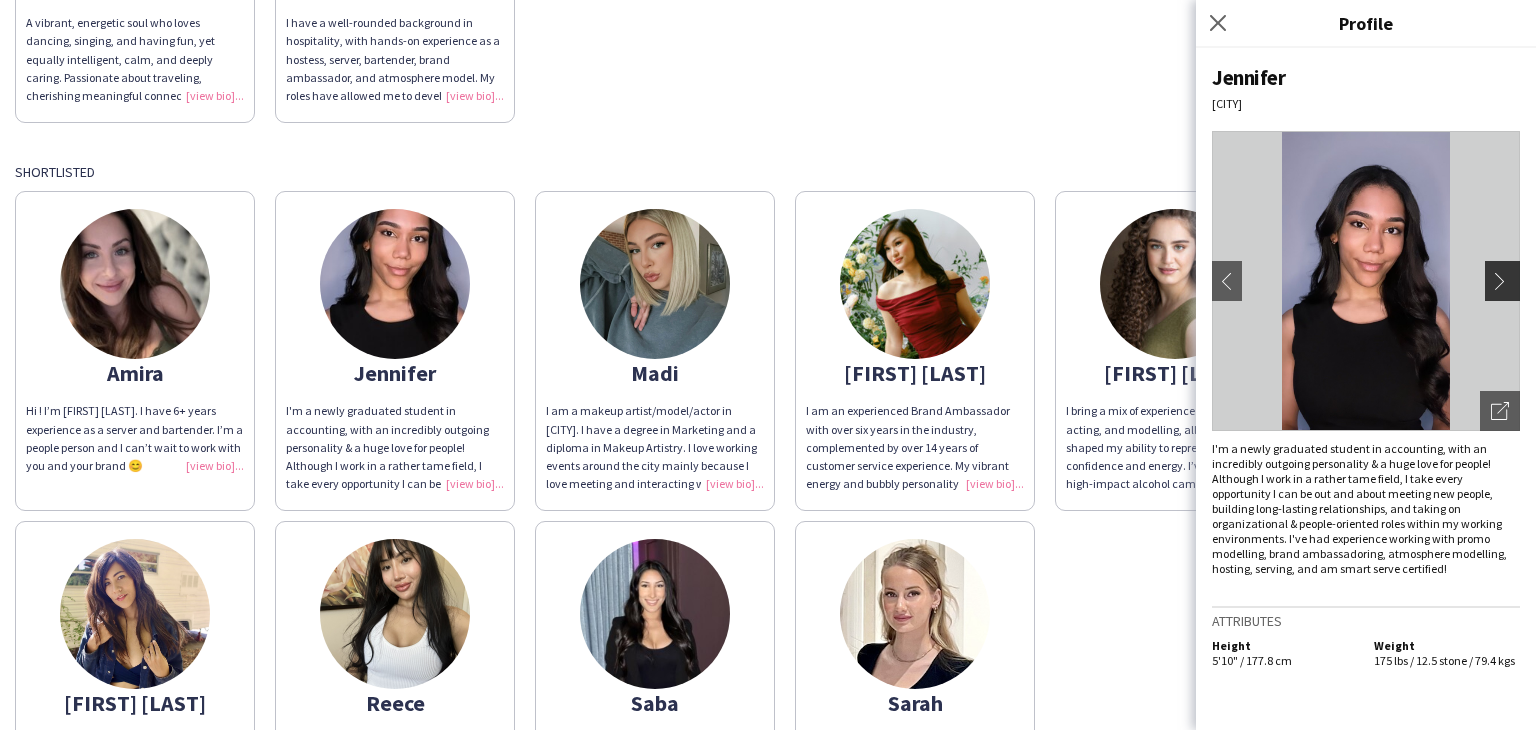 click on "chevron-right" 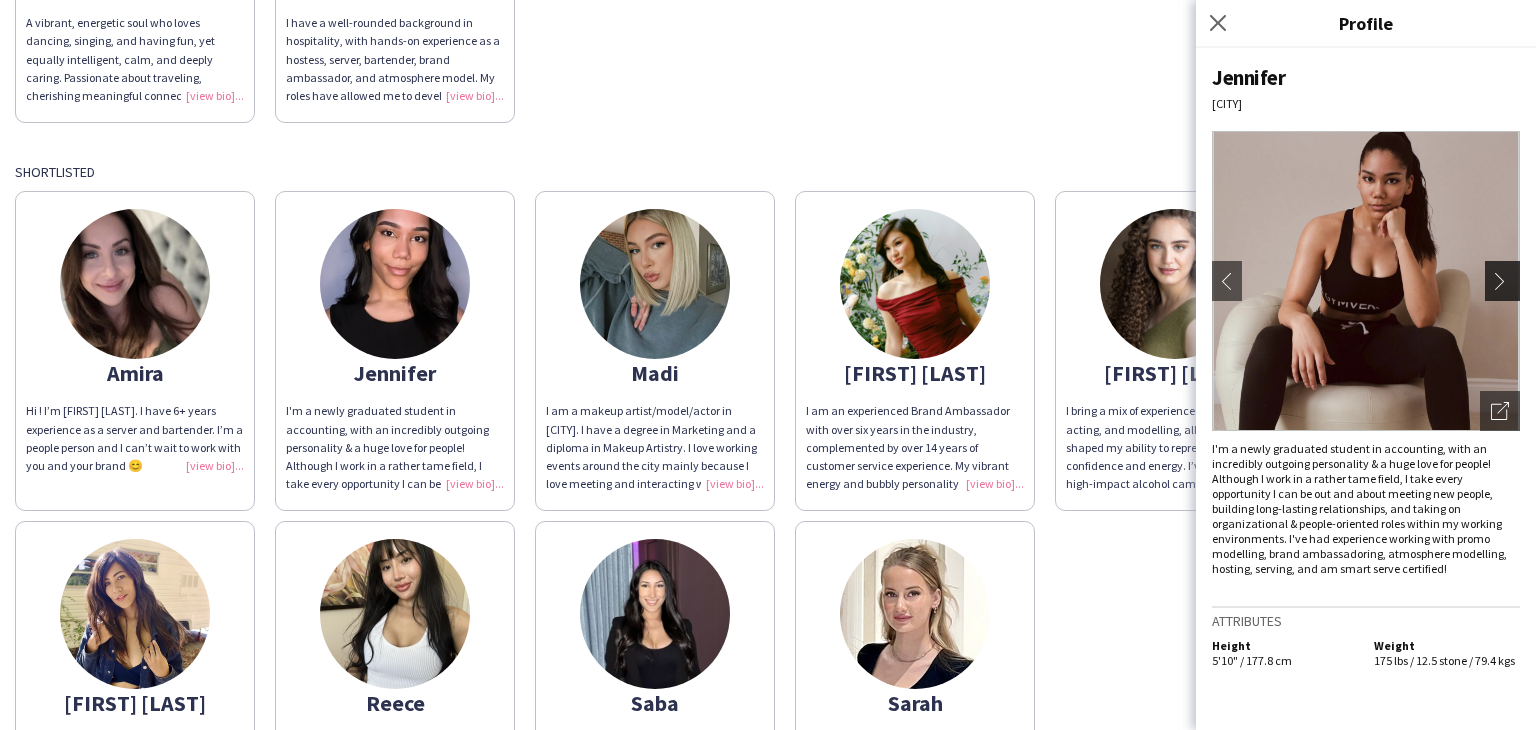 click on "chevron-right" 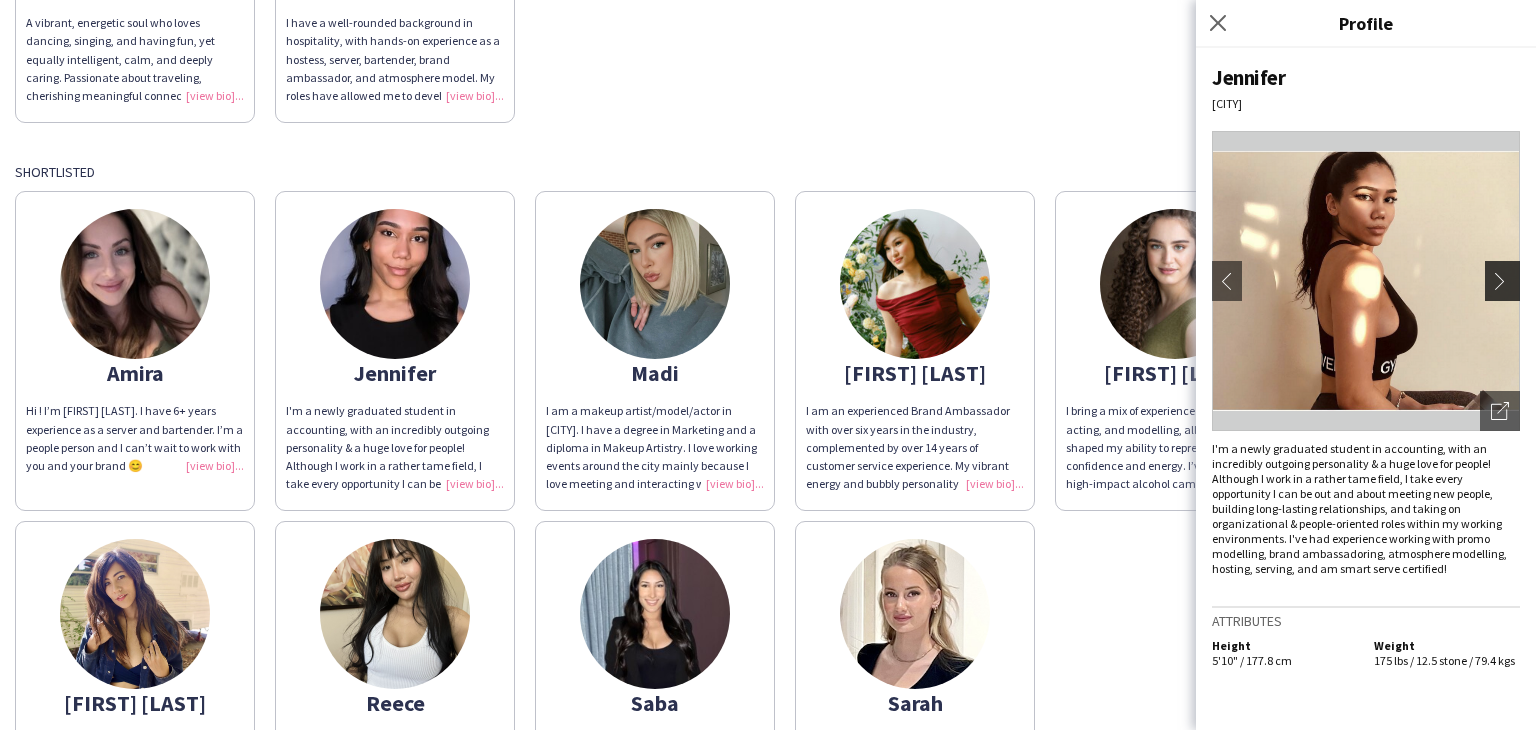 click on "chevron-right" 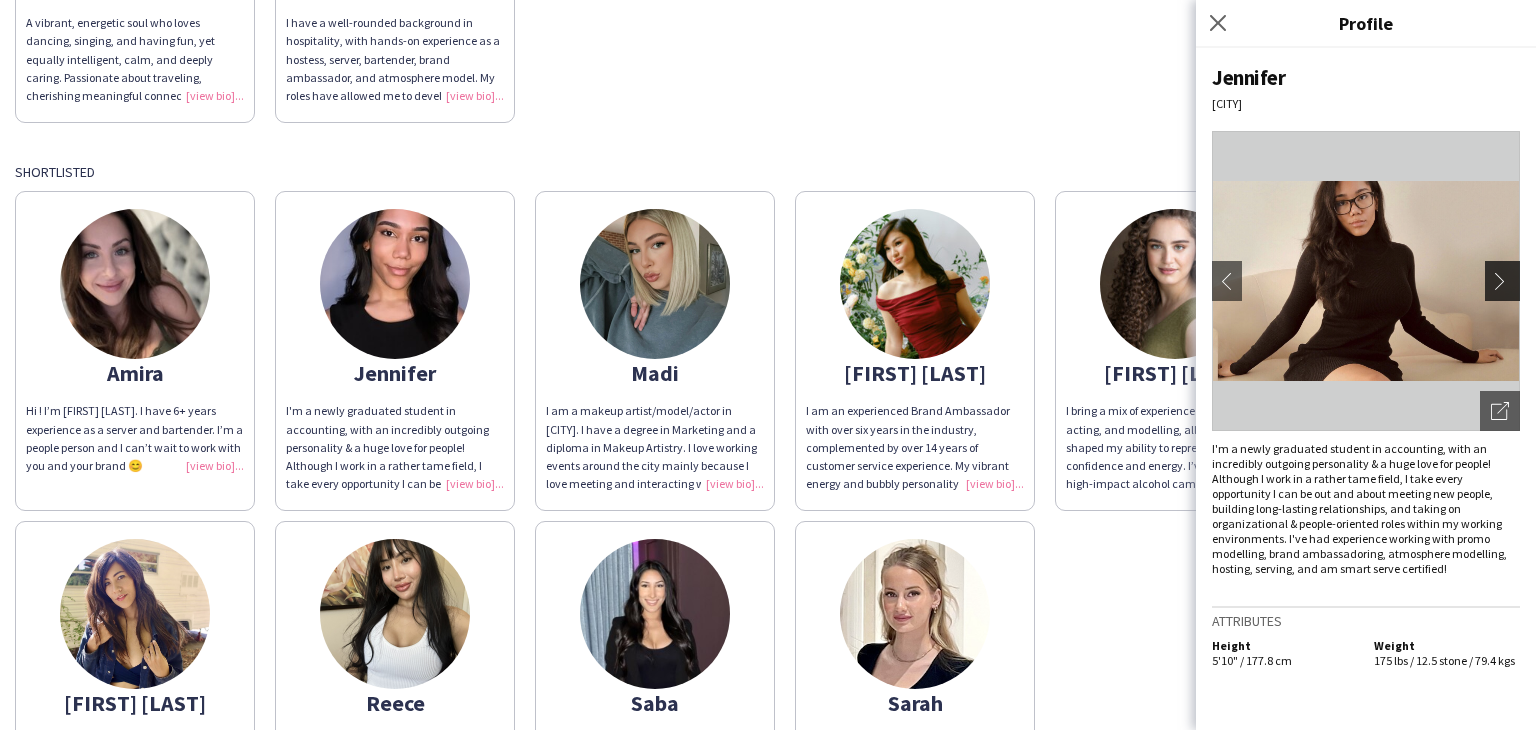 click on "chevron-right" 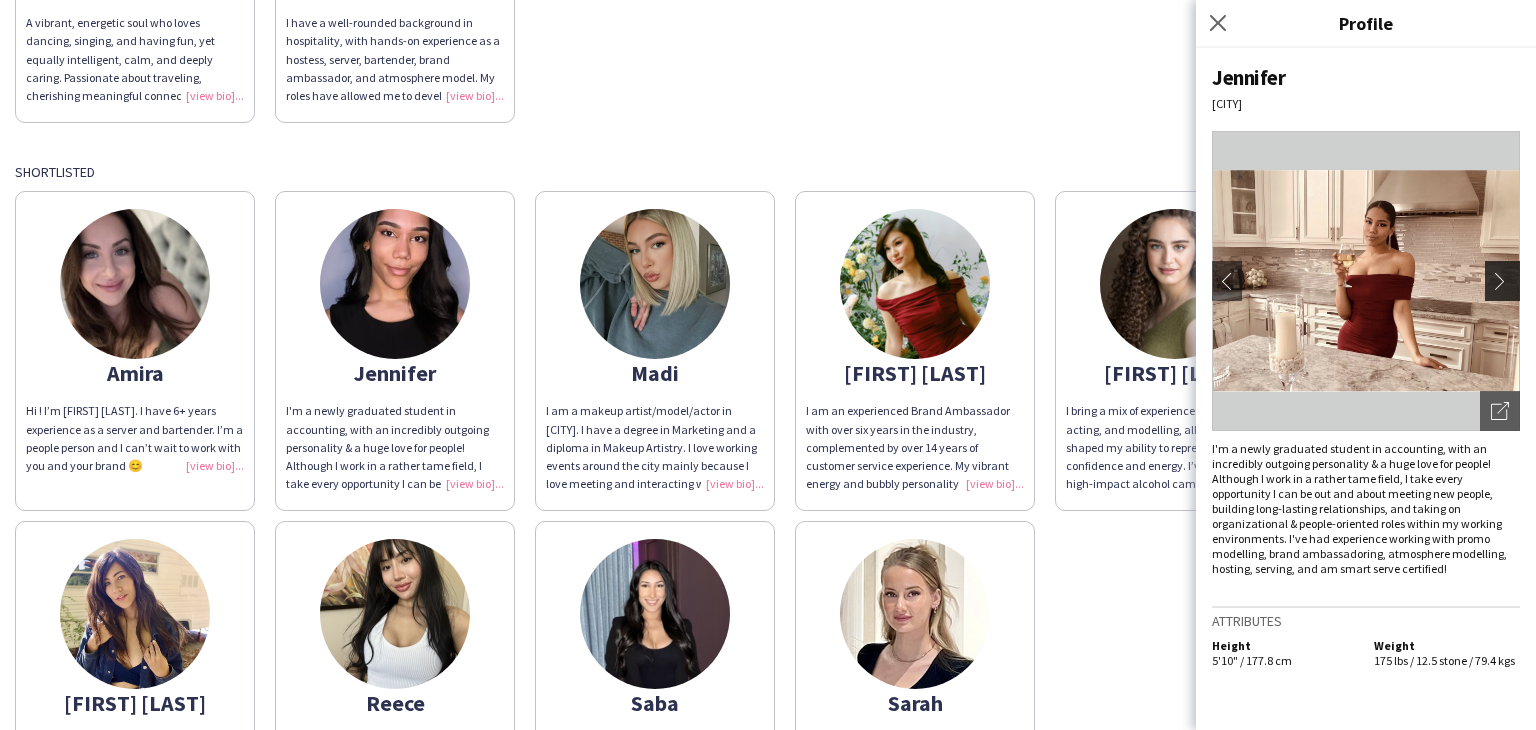 click on "chevron-right" 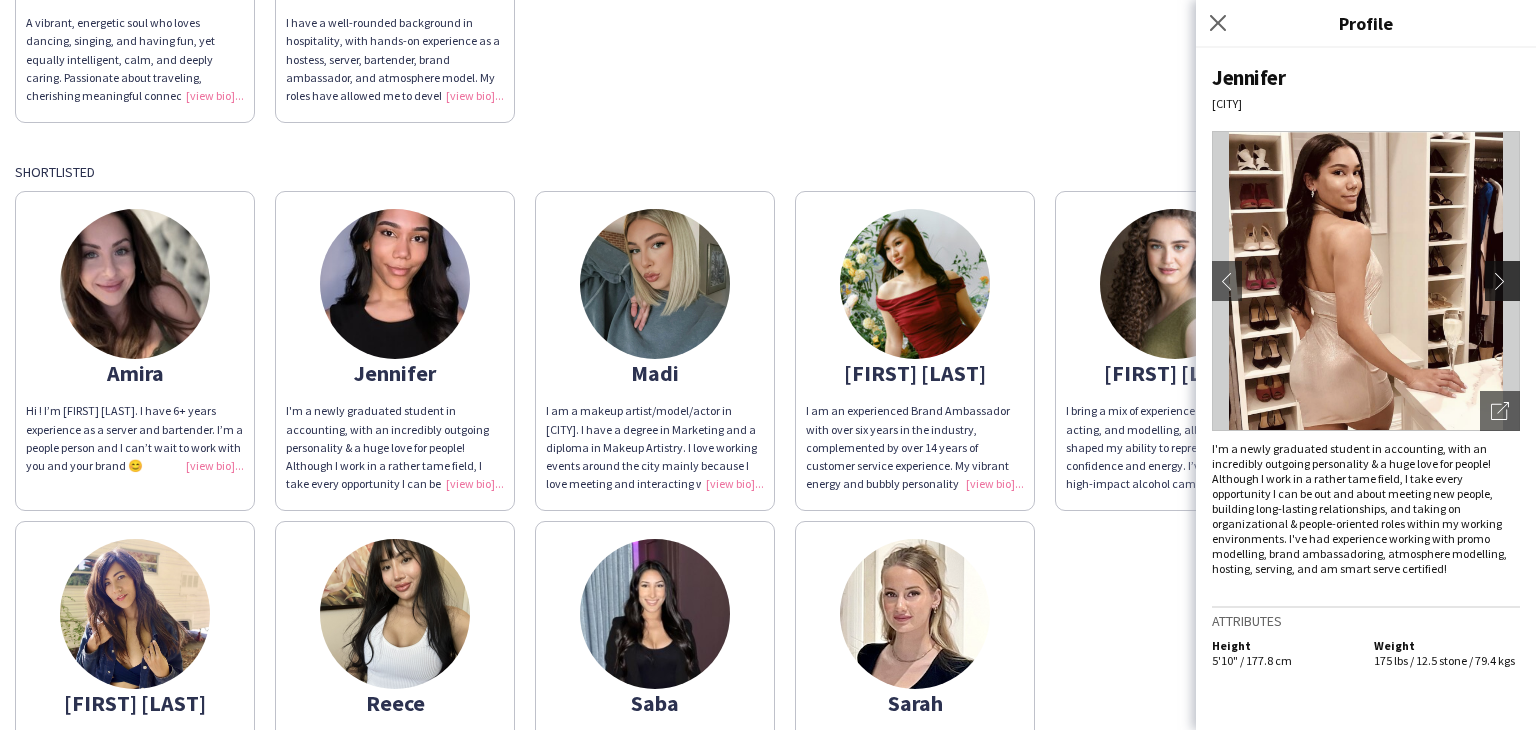 click on "chevron-right" 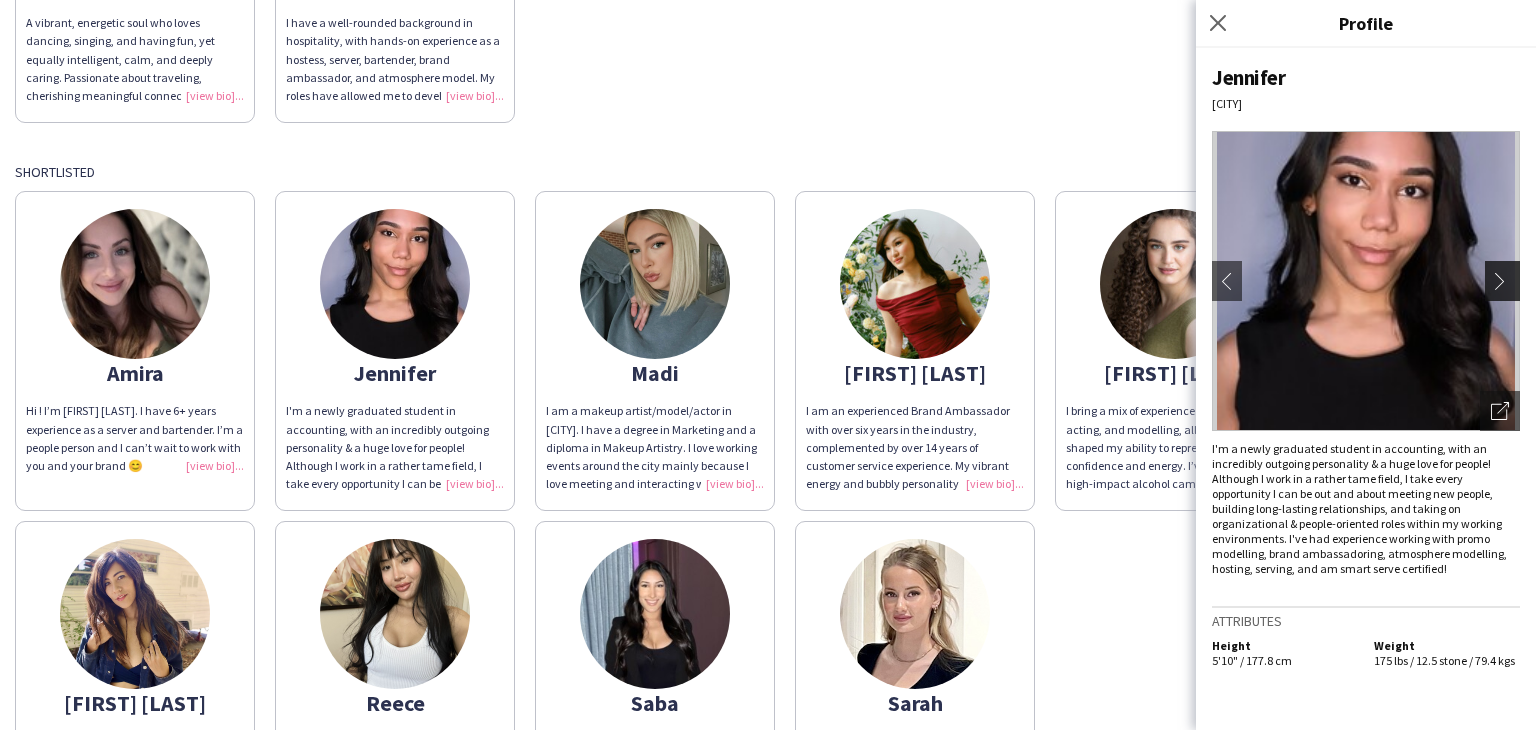 click on "chevron-right" 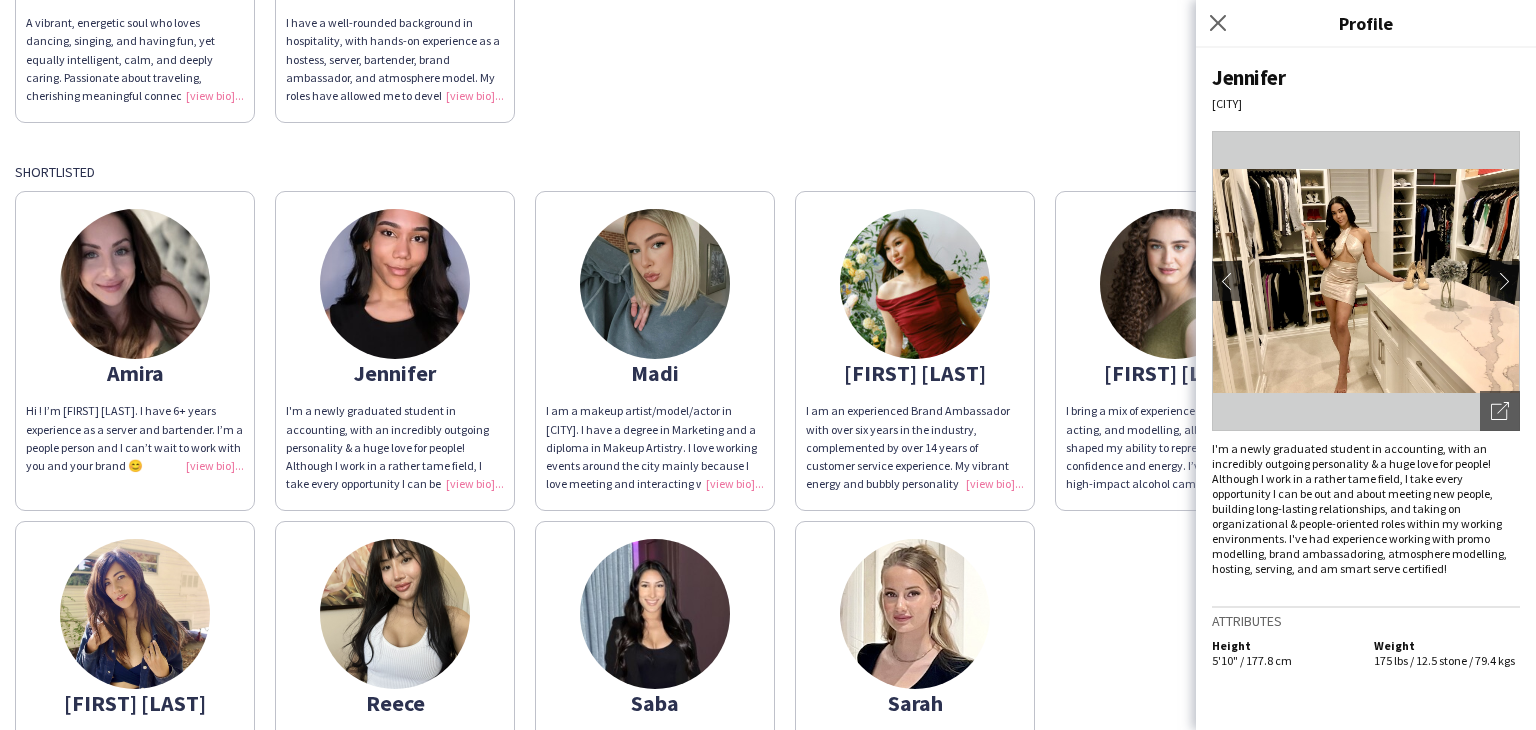 click 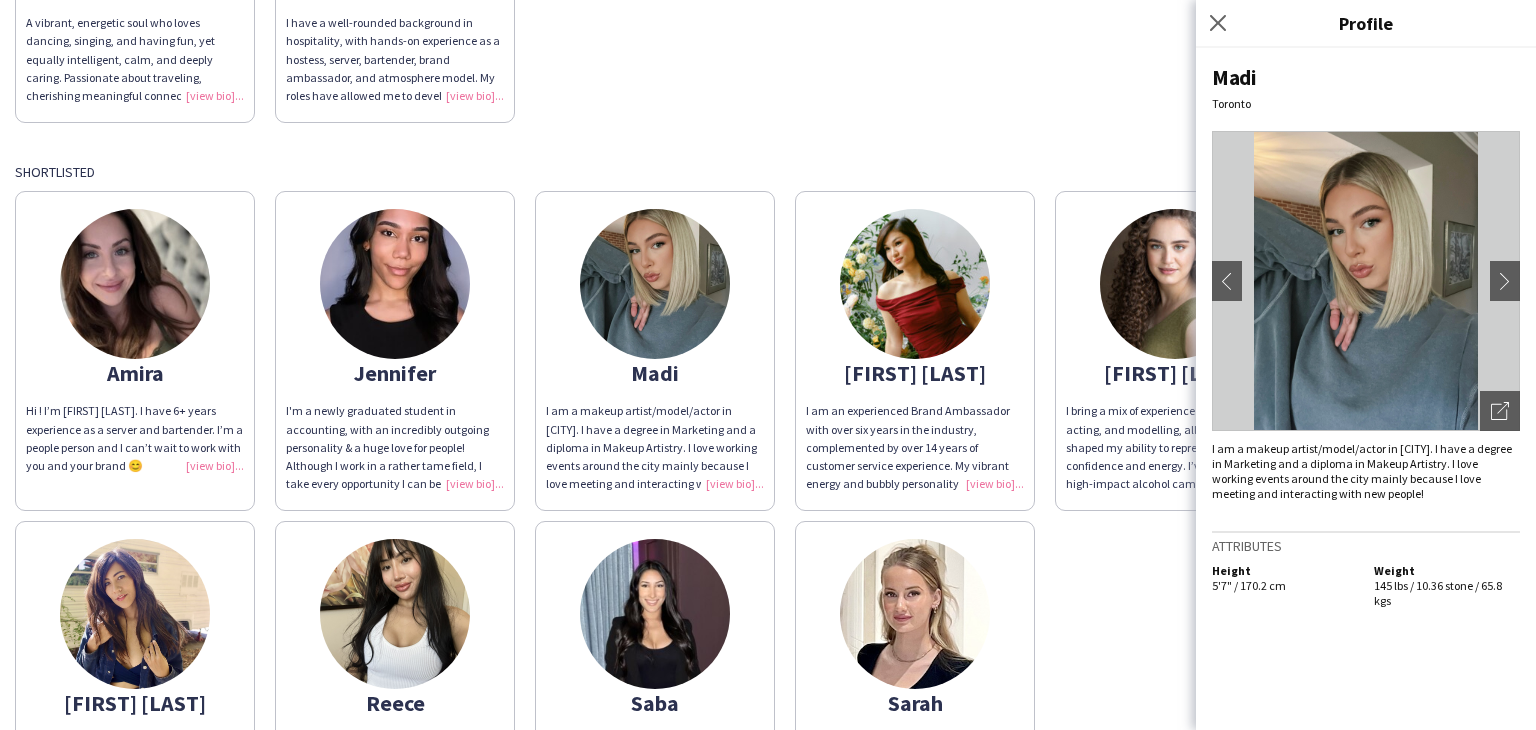 click 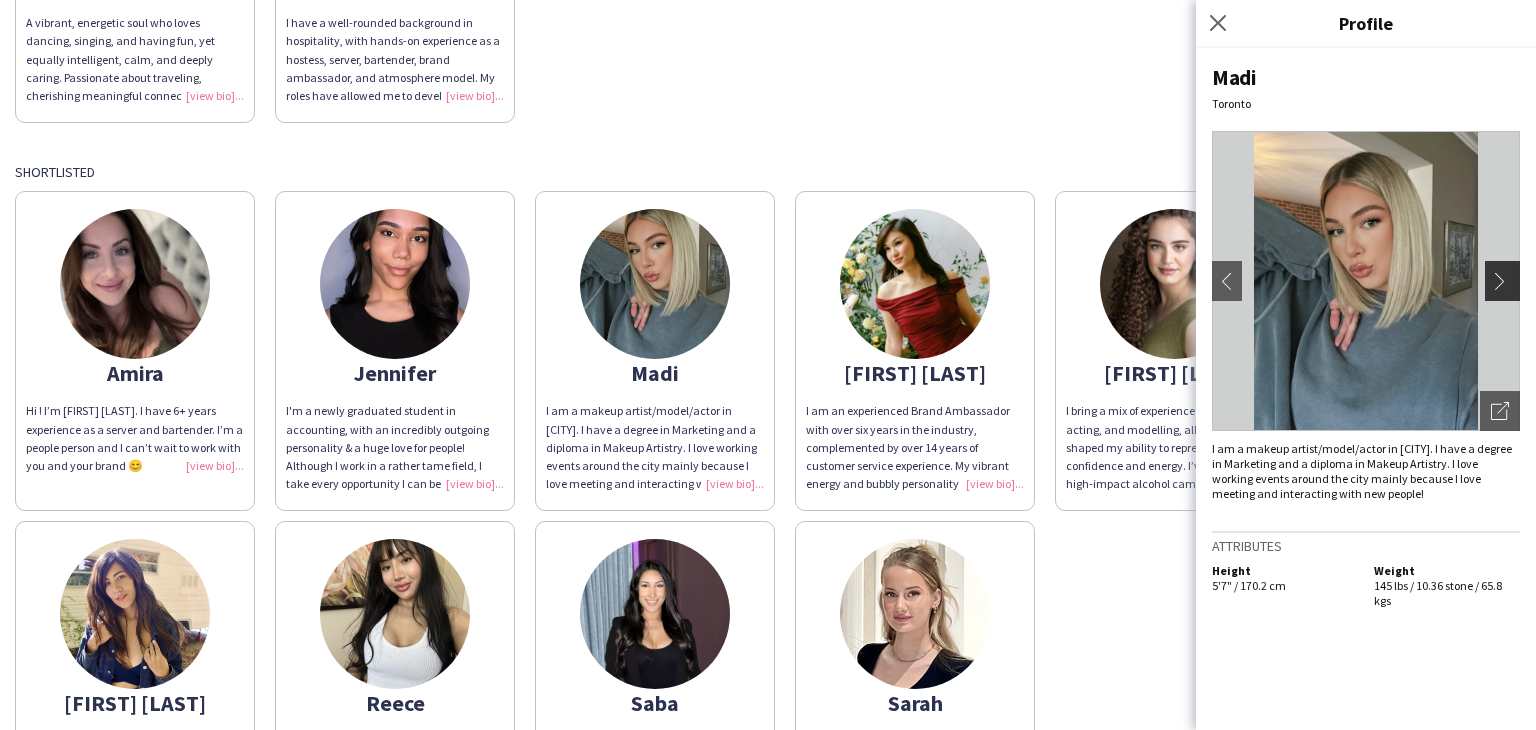 click on "chevron-right" 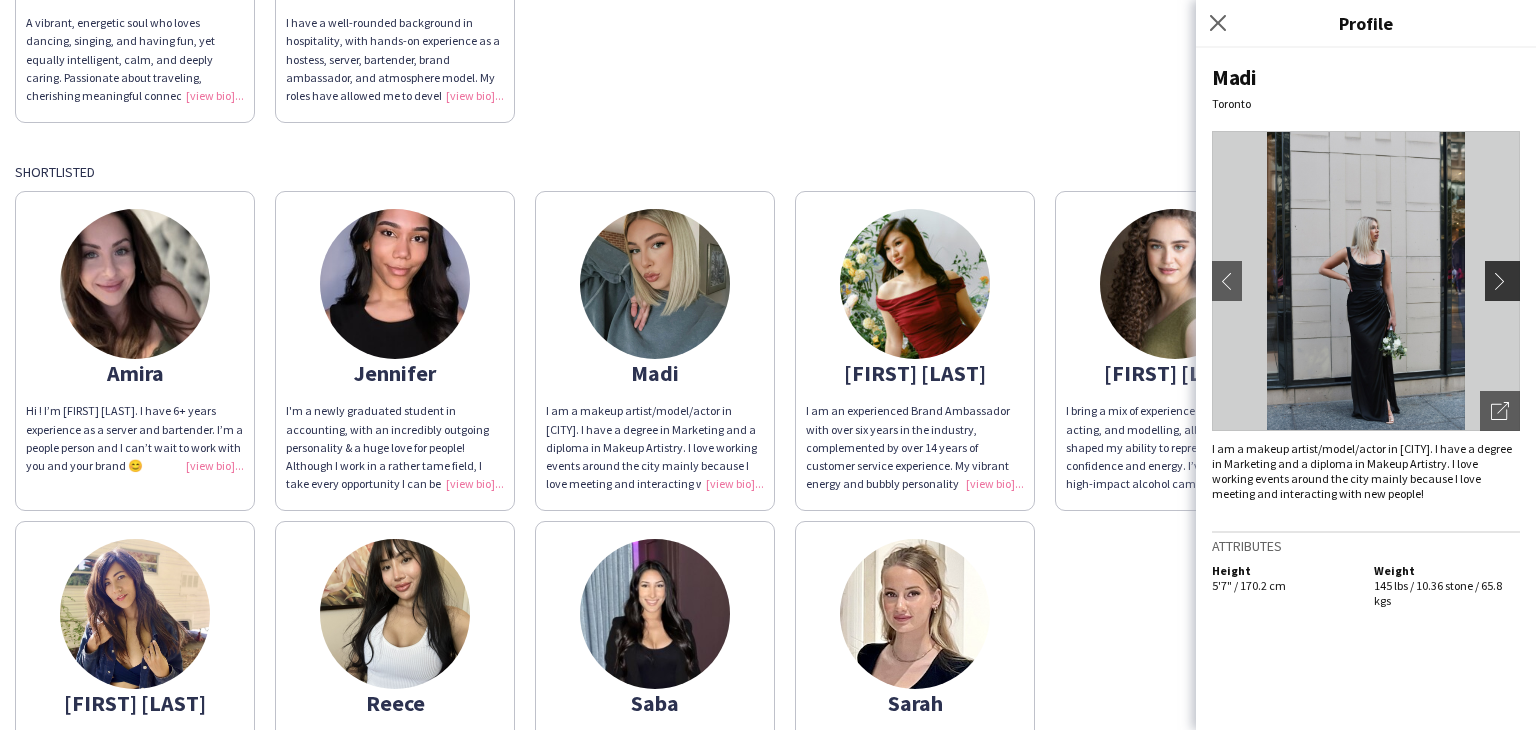 click on "chevron-right" 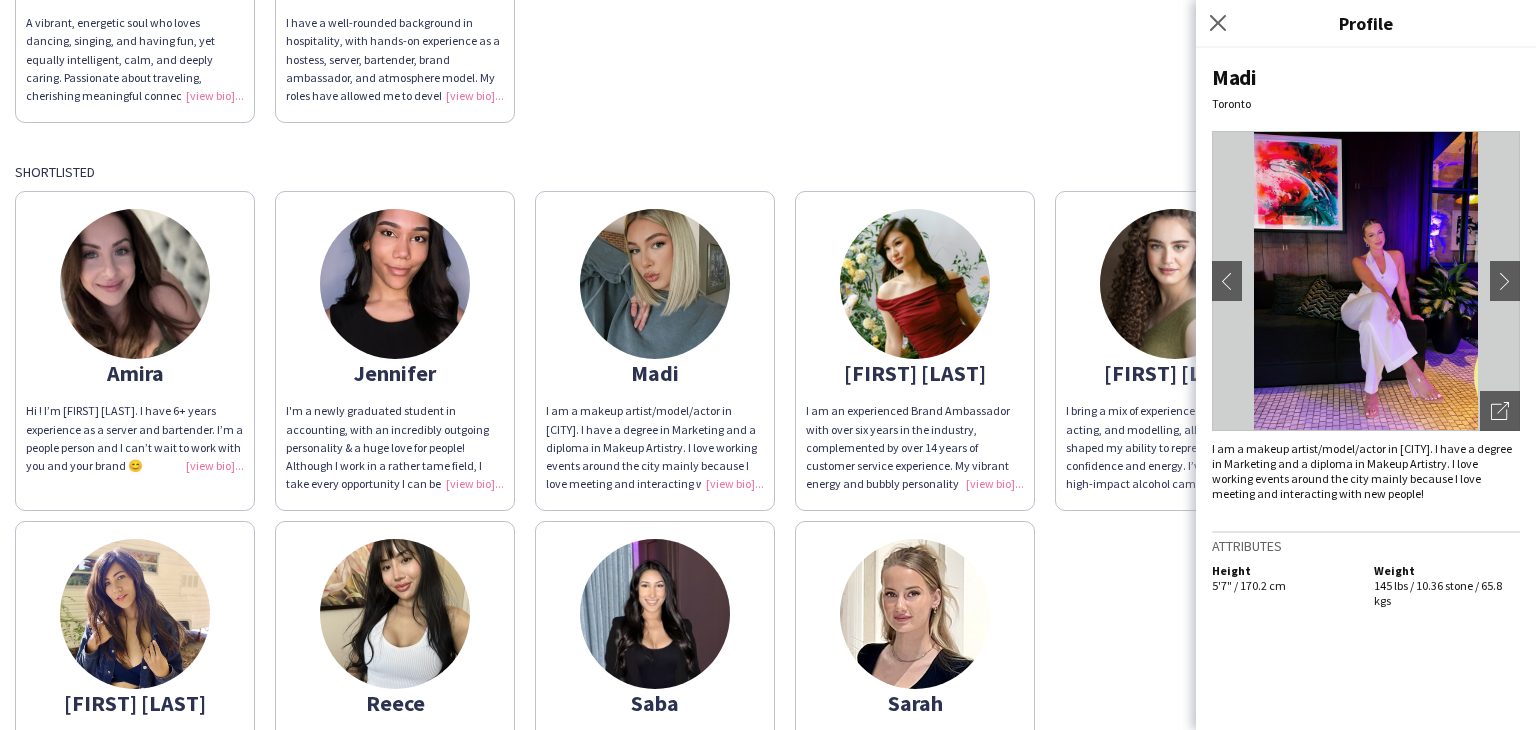 click 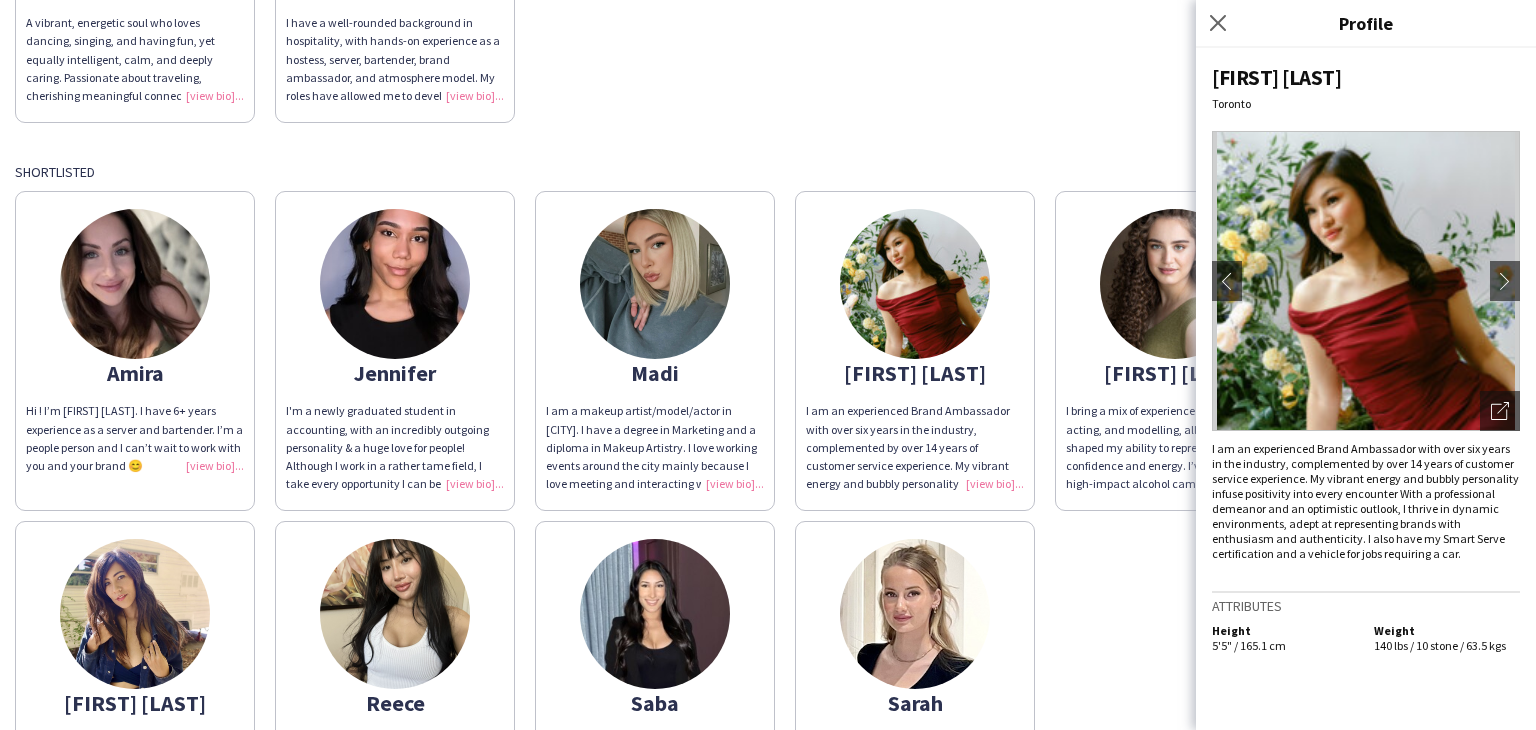 click 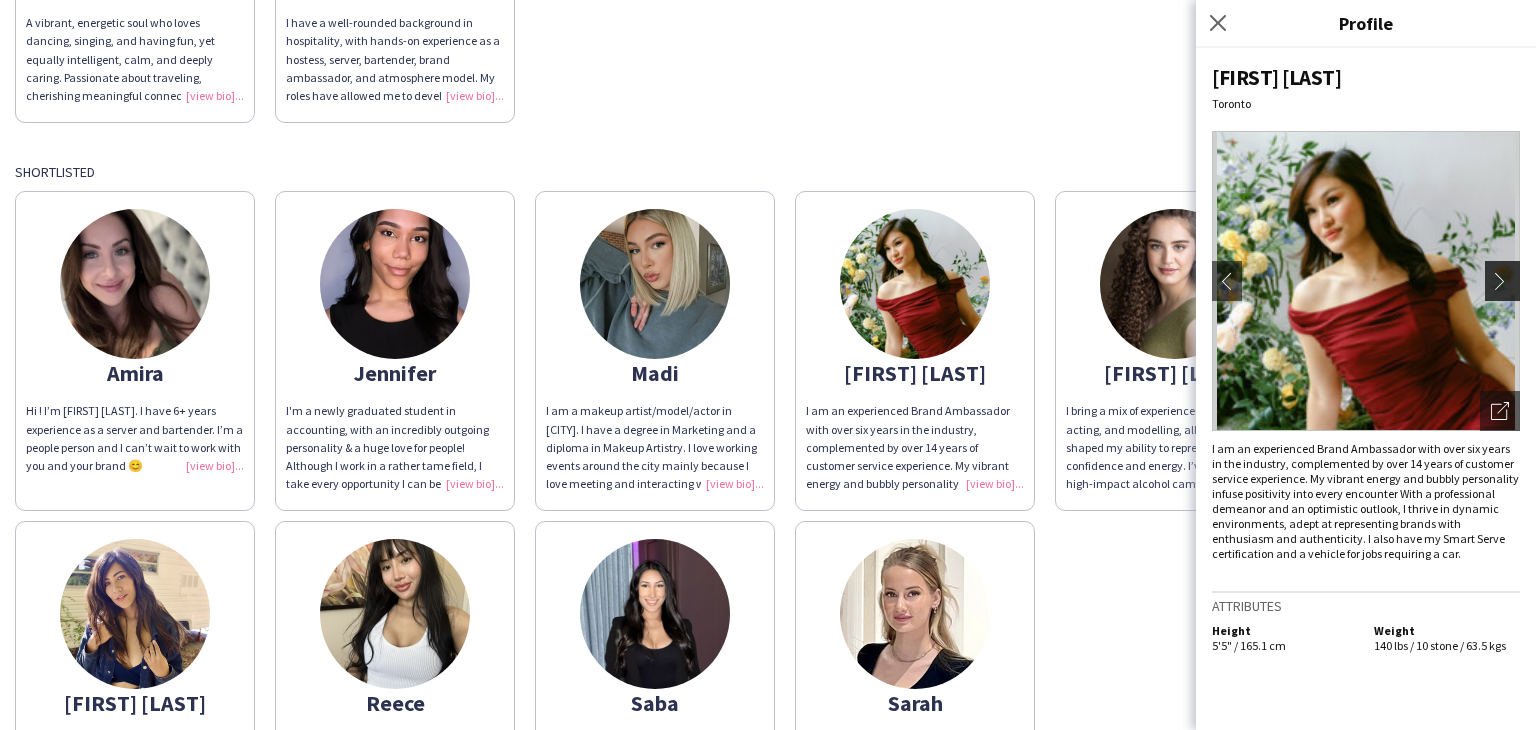 click on "chevron-right" 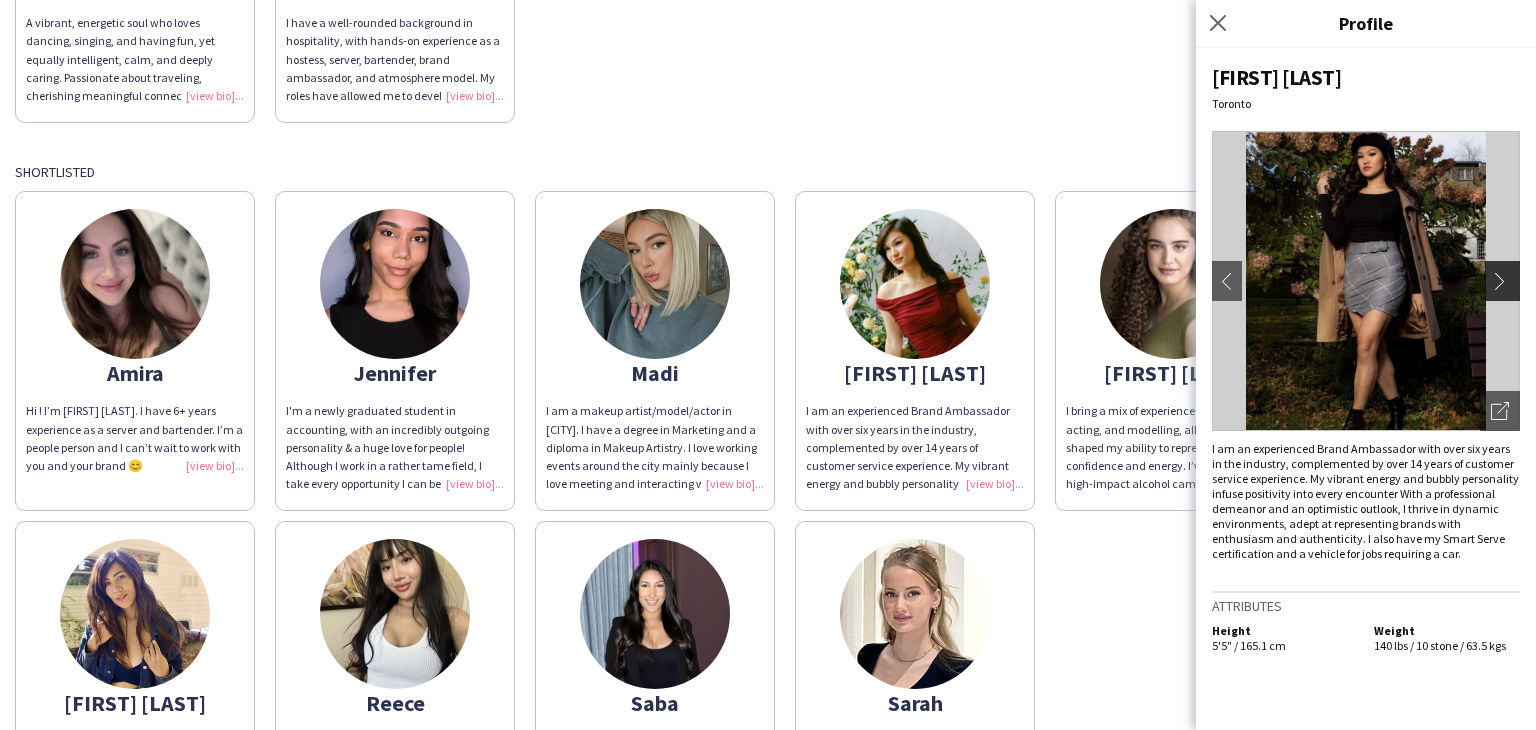 click on "chevron-right" 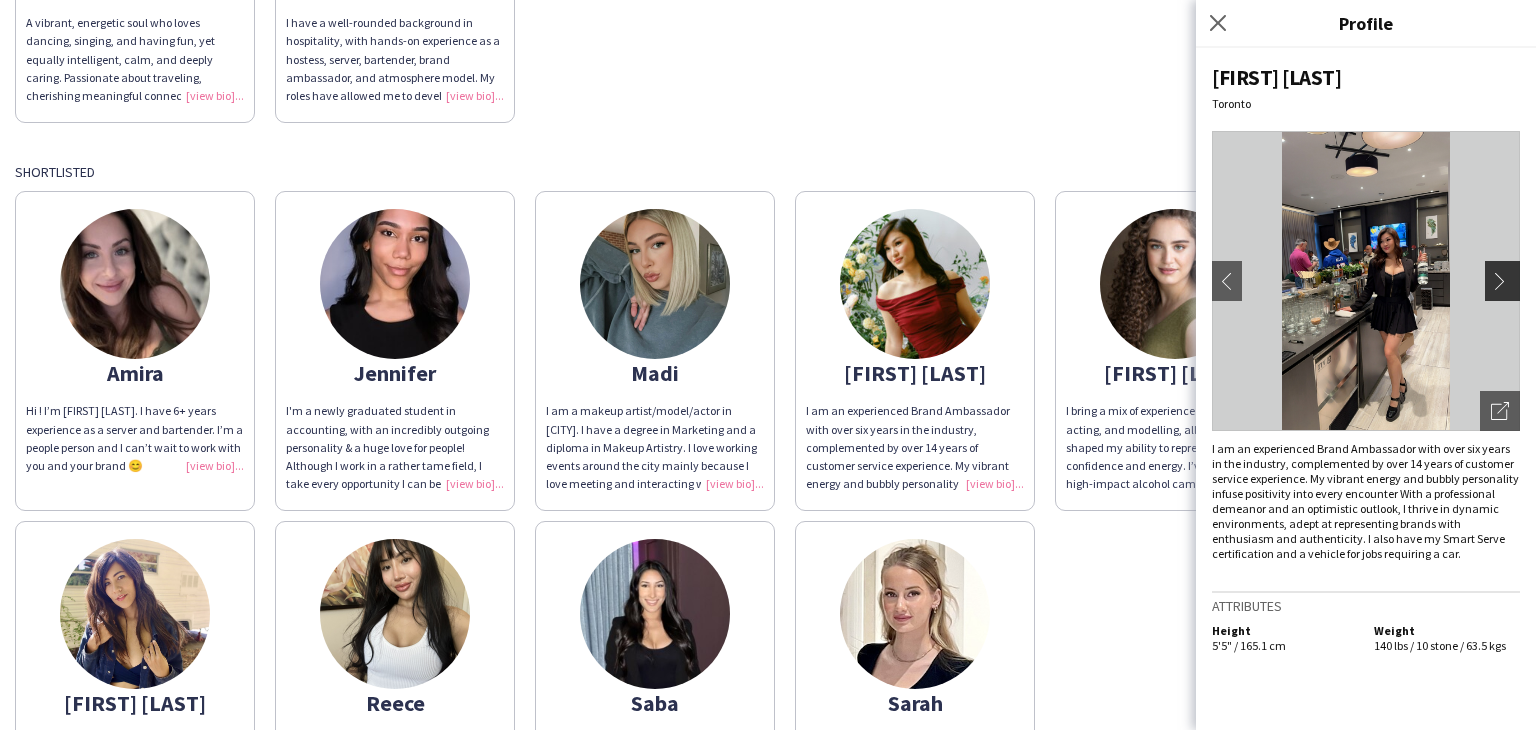 click on "chevron-right" 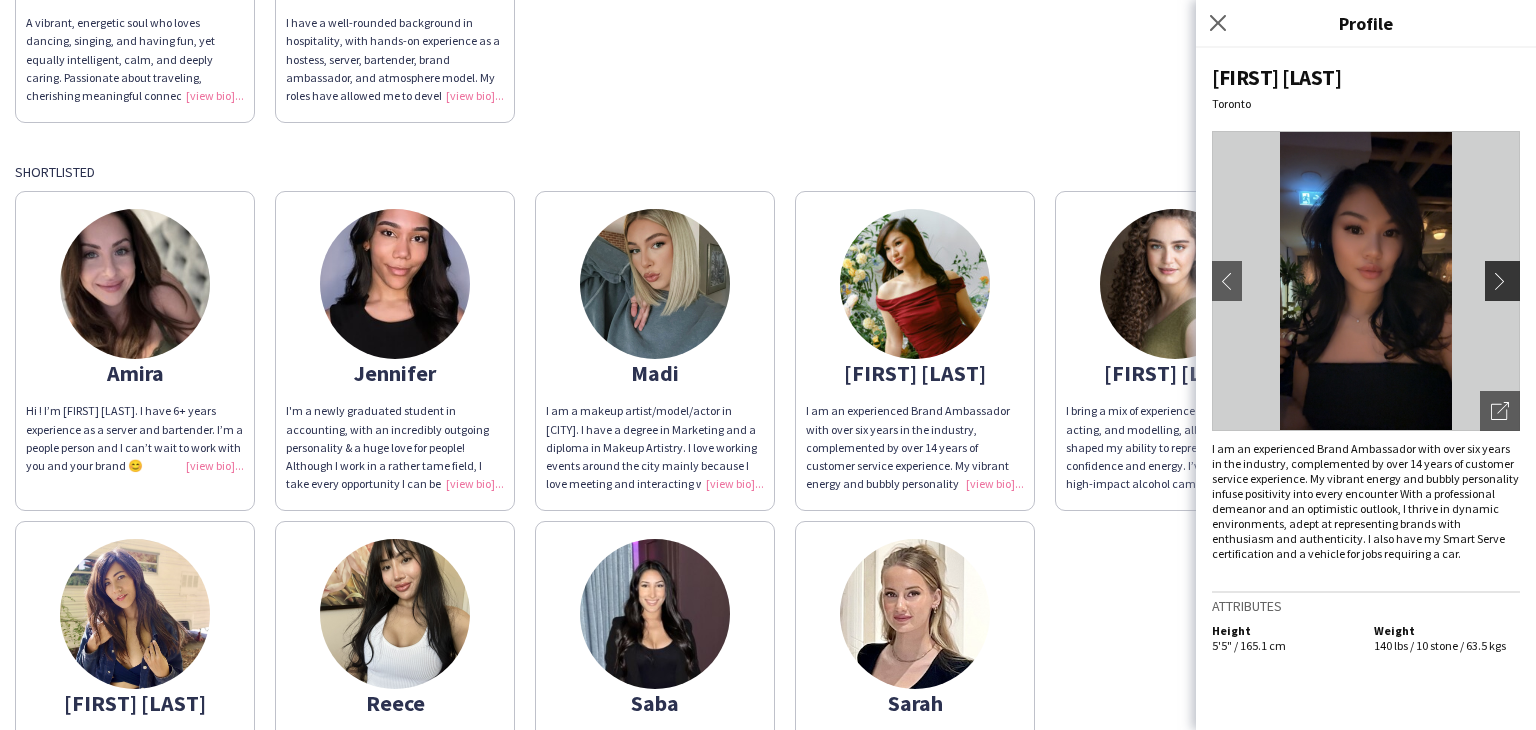 click on "chevron-right" 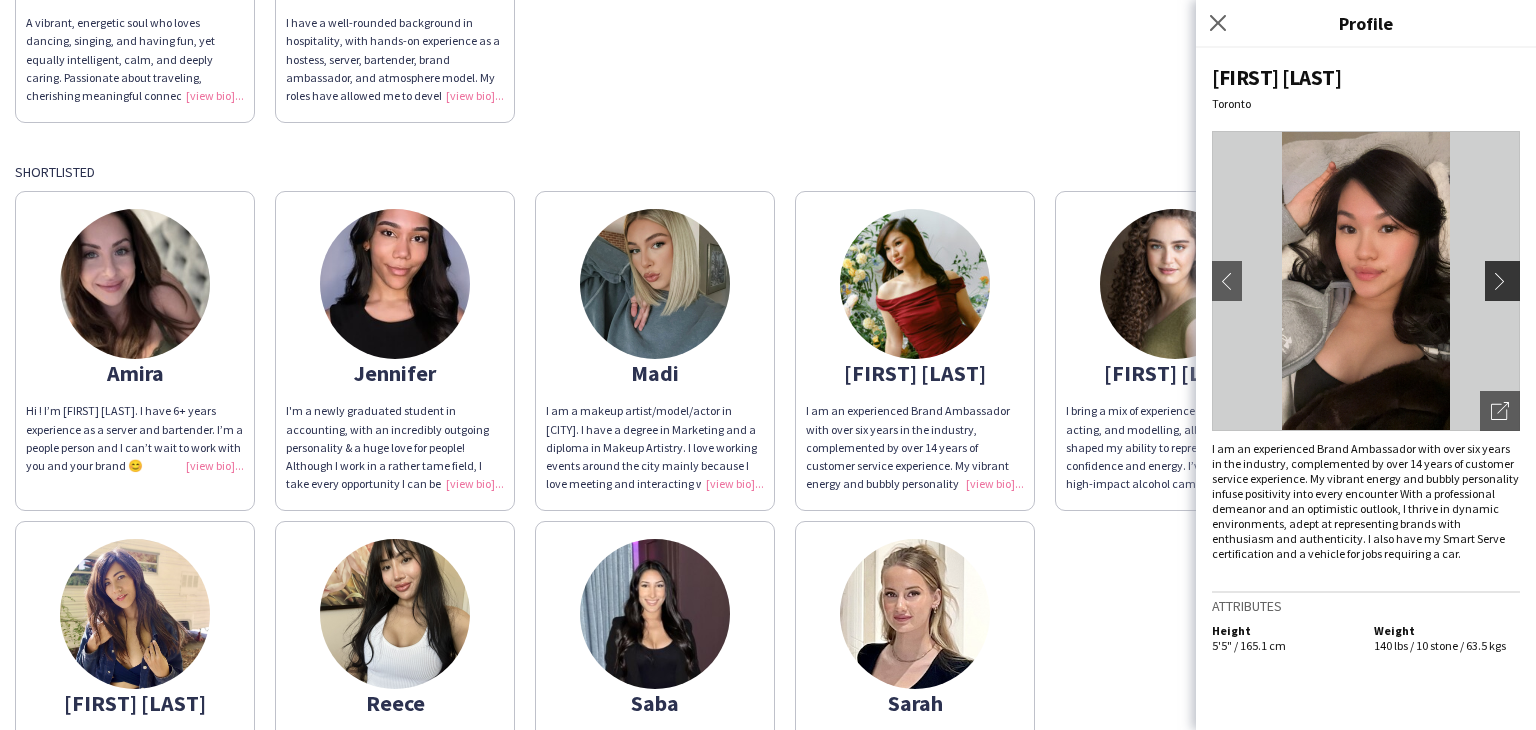 click on "chevron-right" 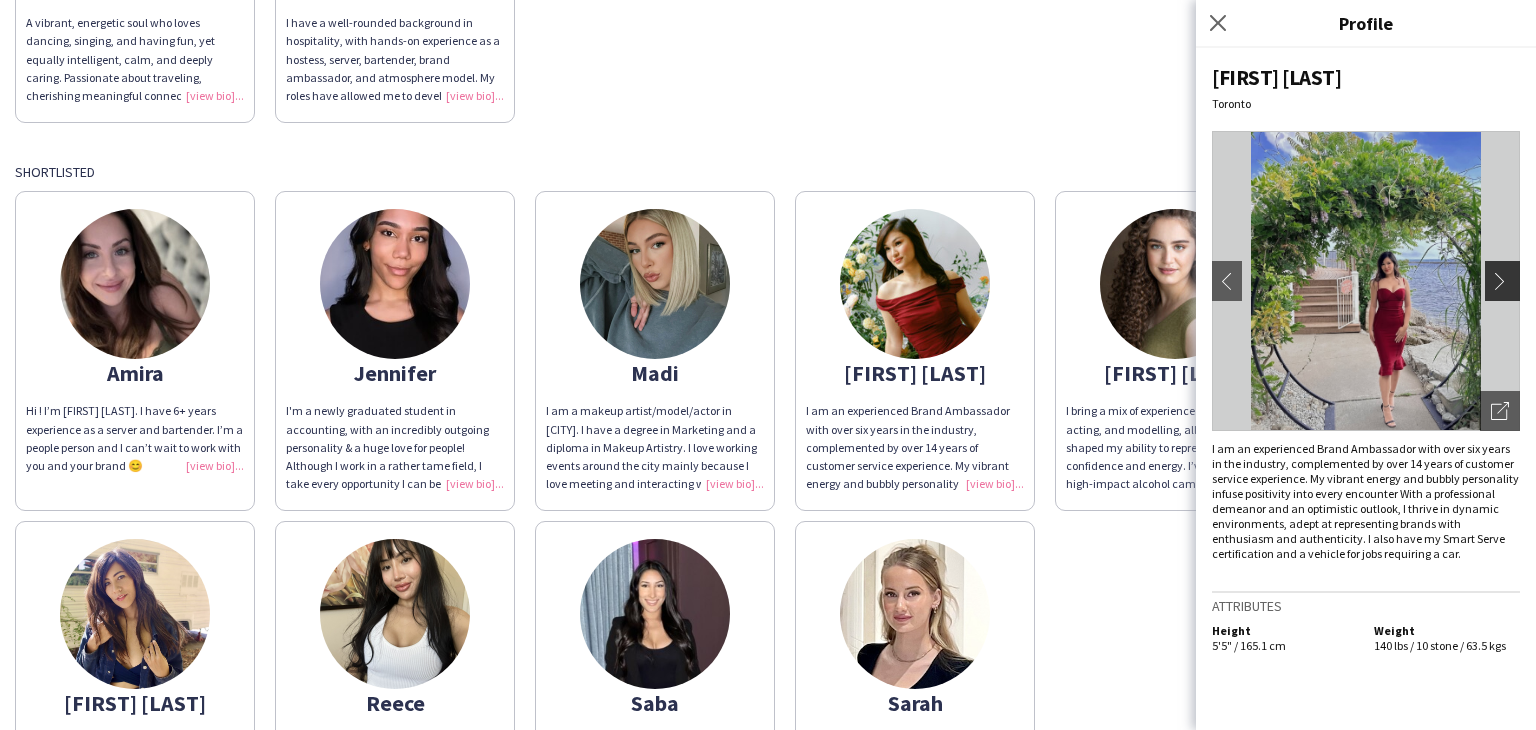 click on "chevron-right" 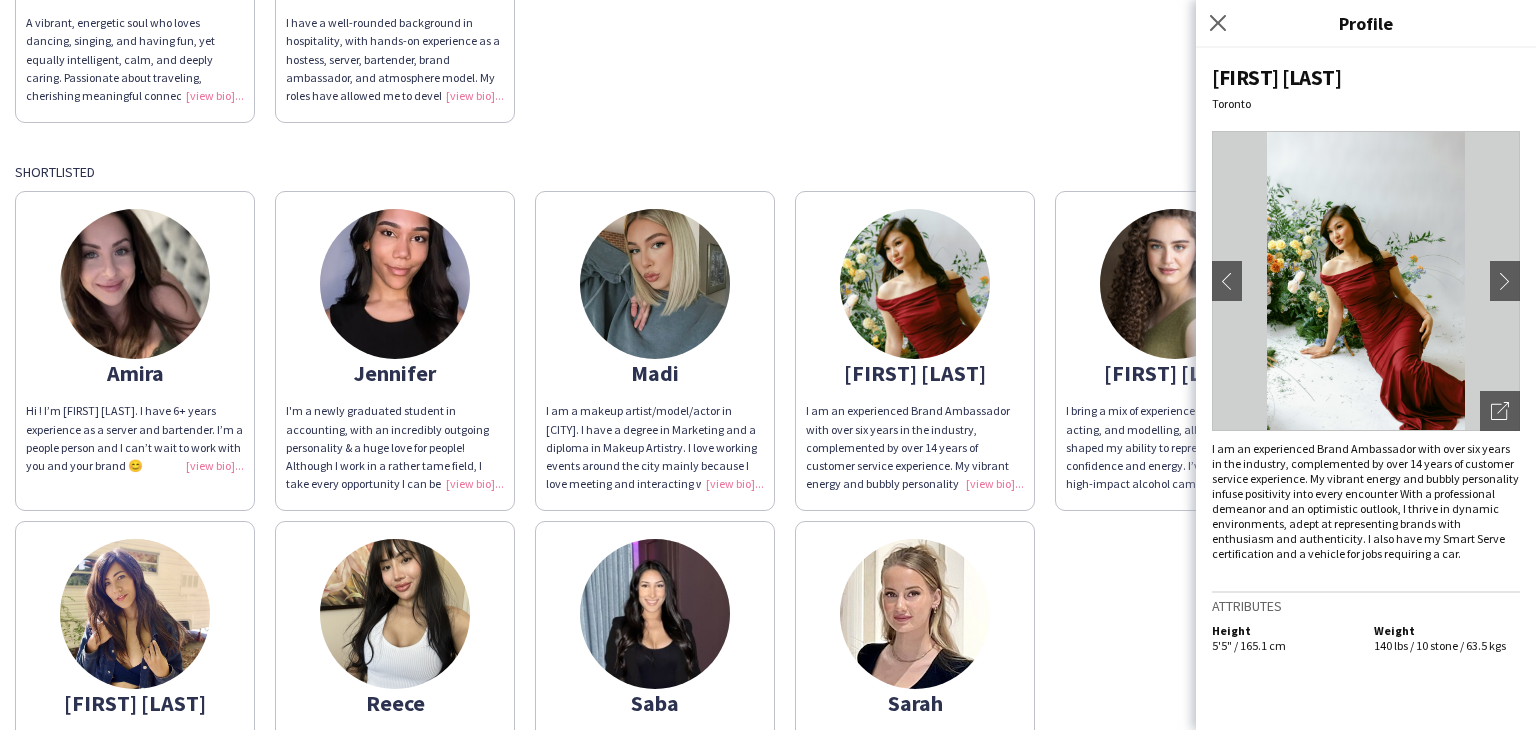 click on "[FIRST] [LAST]
Hi ! I’m [FIRST] [LAST]. I have 6+ years experience as a server and bartender. I’m a people person and I can’t wait to work with you and your brand 😊  [FIRST] [LAST]
I'm a newly graduated student in accounting, with an incredibly outgoing personality & a huge love for people! Although I work in a rather tame field, I take every opportunity I can be out and about meeting new people, building long-lasting relationships, and taking on organizational & people-oriented roles within my working environments. I've had experience working with promo modelling, brand ambassadoring, atmosphere modelling, hosting, serving, and am smart serve certified!  [FIRST] [LAST]
I am a makeup artist/model/actor in Toronto.  I have a degree in Marketing and a diploma in Makeup Artistry.  I love working events around the city mainly because I love meeting and interacting with new people!  [FIRST] [LAST]
[FIRST] [LAST]
[FIRST] [LAST]
[FIRST] [LAST]
[FIRST] [LAST]
[FIRST] [LAST]" 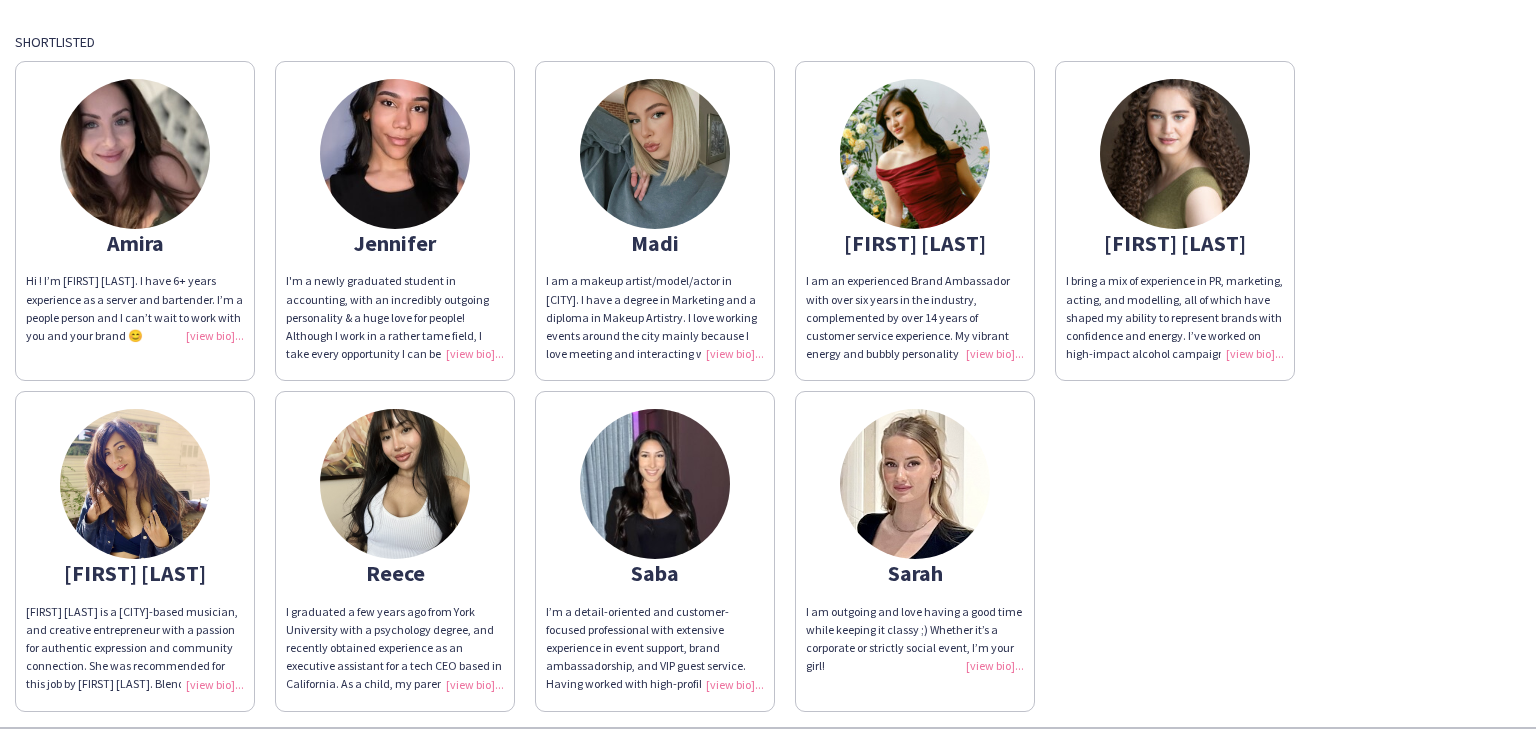 scroll, scrollTop: 500, scrollLeft: 0, axis: vertical 